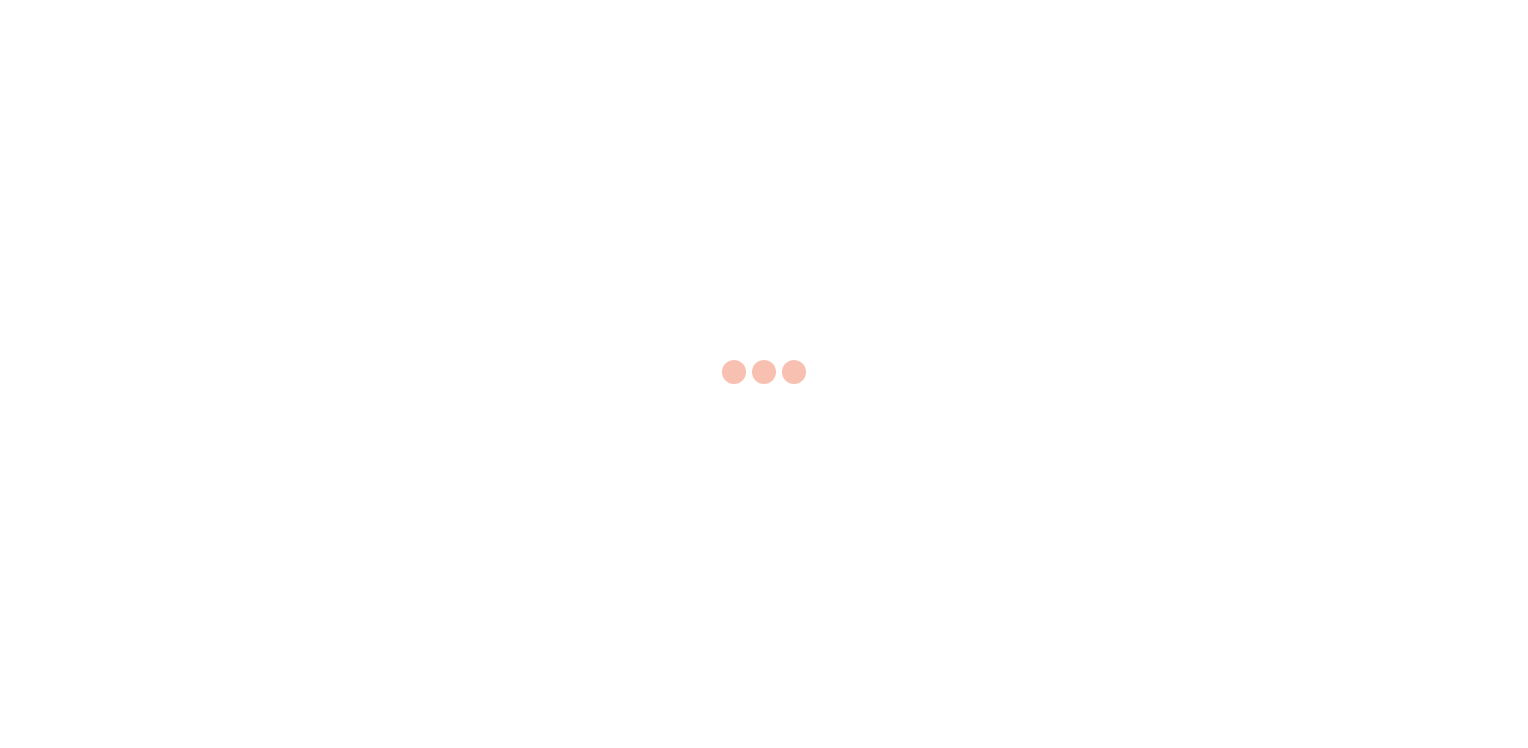 scroll, scrollTop: 0, scrollLeft: 0, axis: both 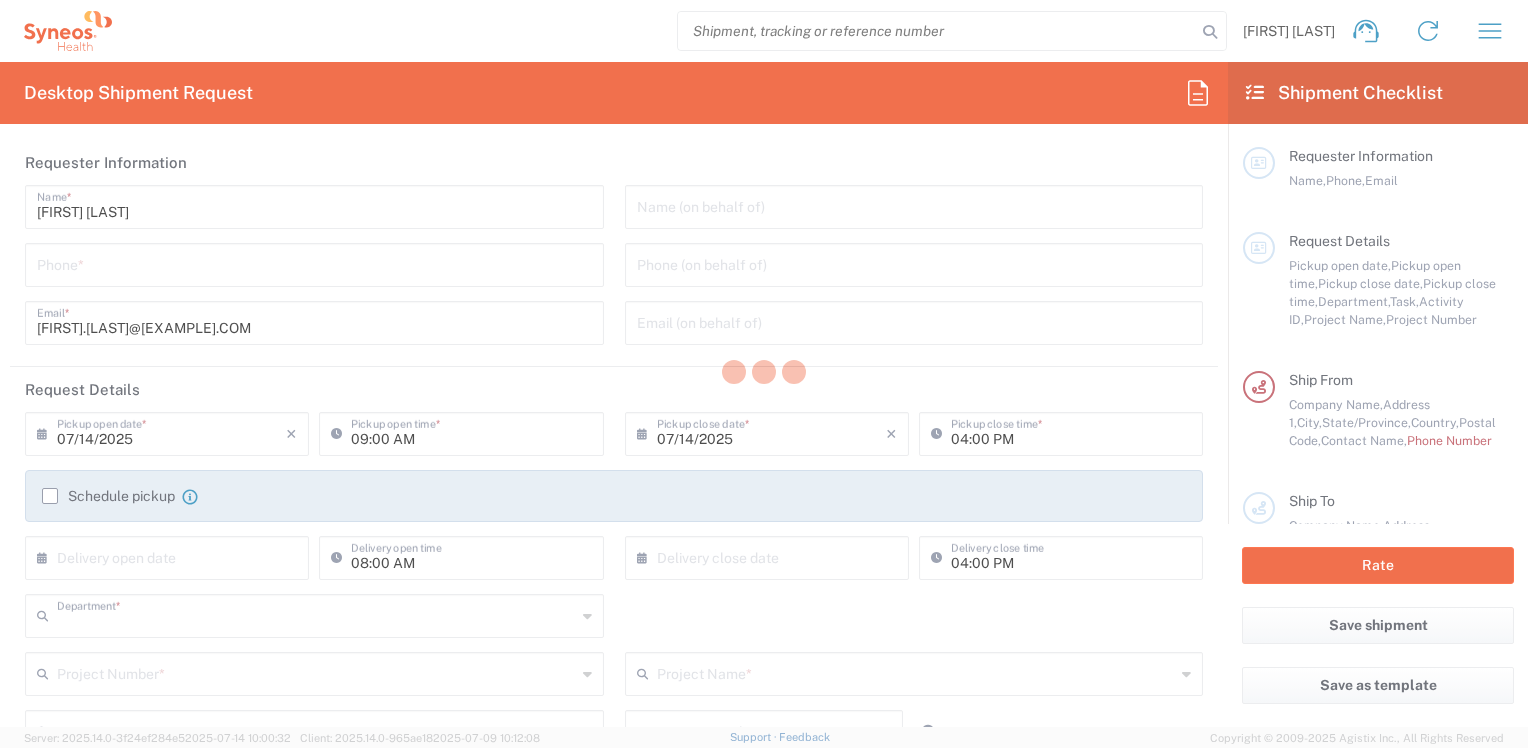 type on "[POSTAL_CODE]" 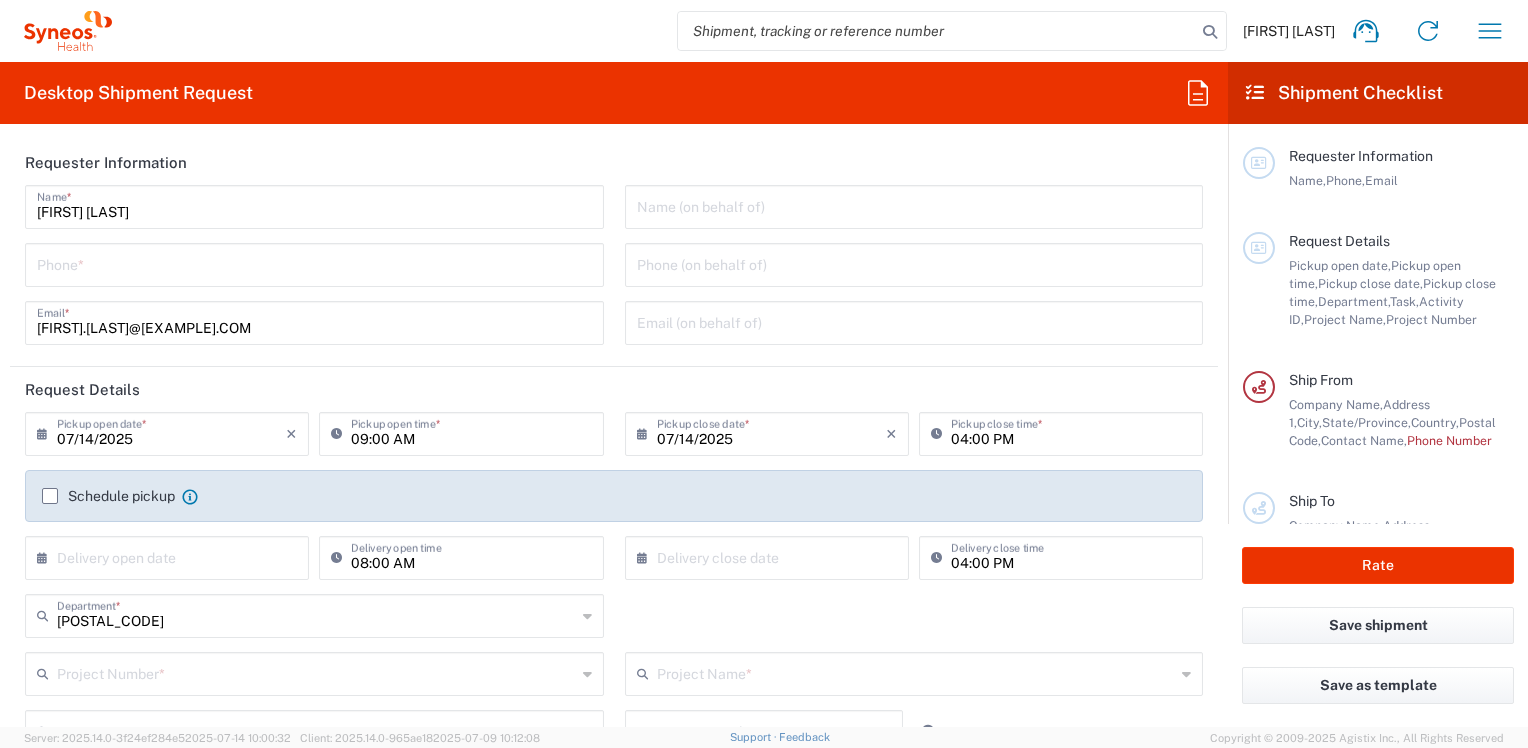 type on "Syneos Health, LLC-Morrisville NC US" 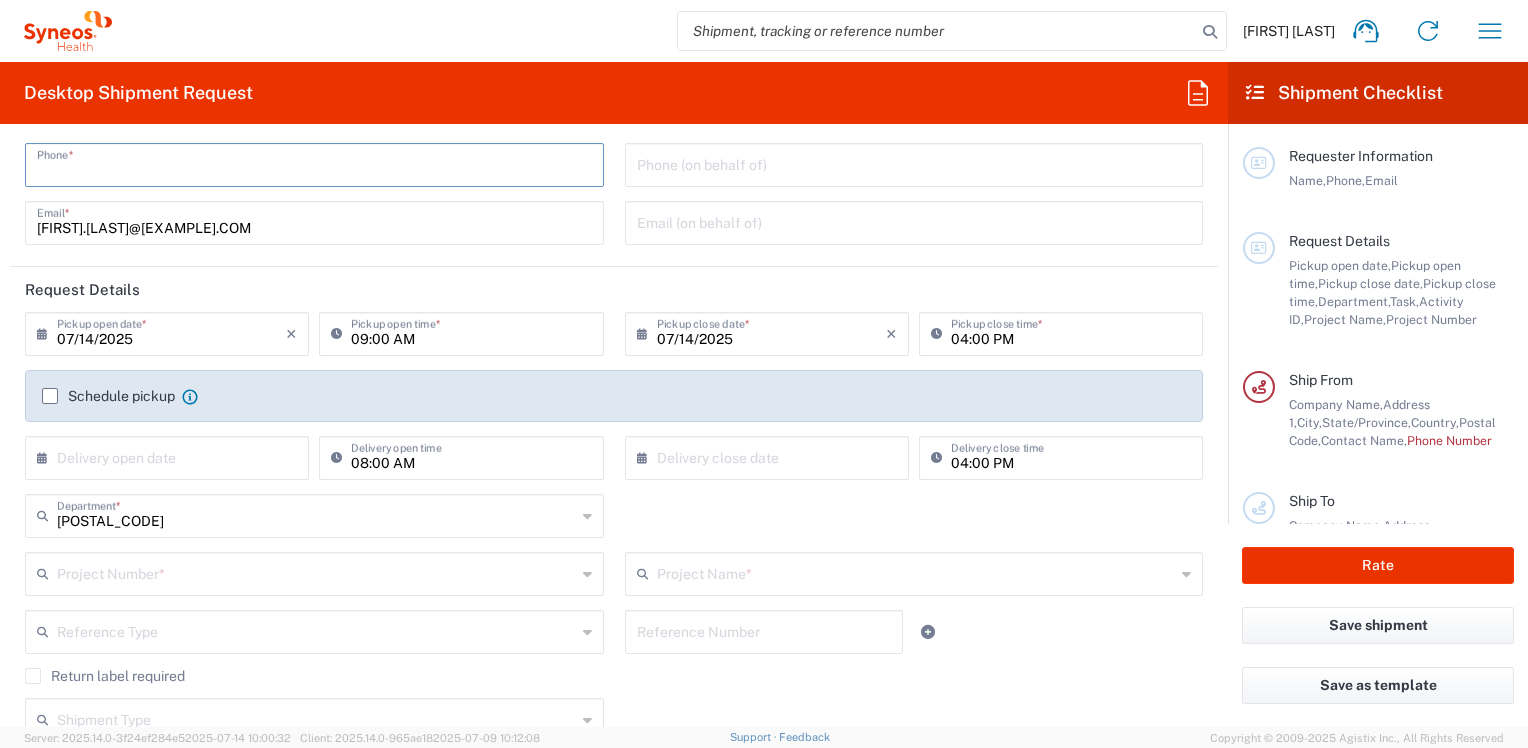 click at bounding box center [314, 163] 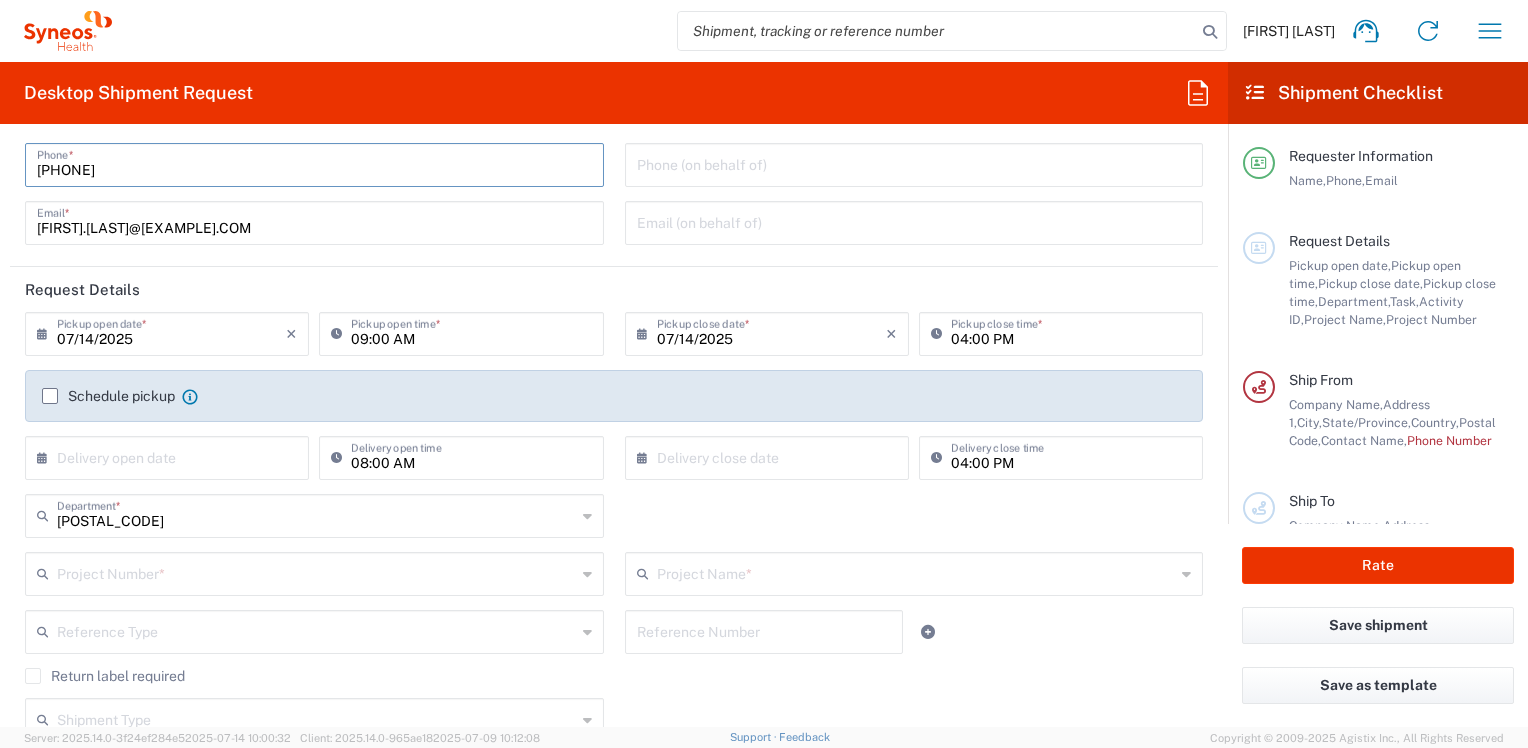 type on "[PHONE]" 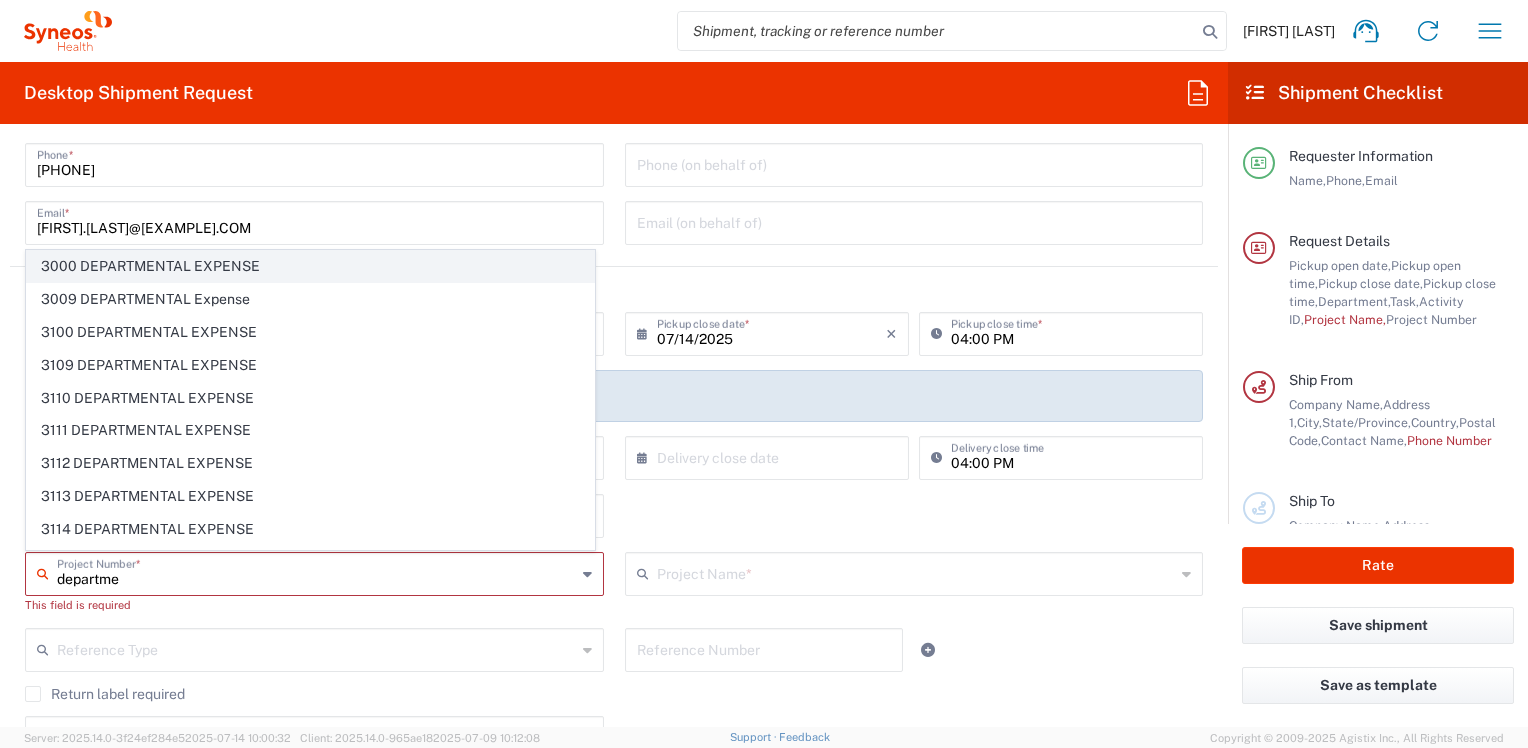 click on "3000 DEPARTMENTAL EXPENSE" 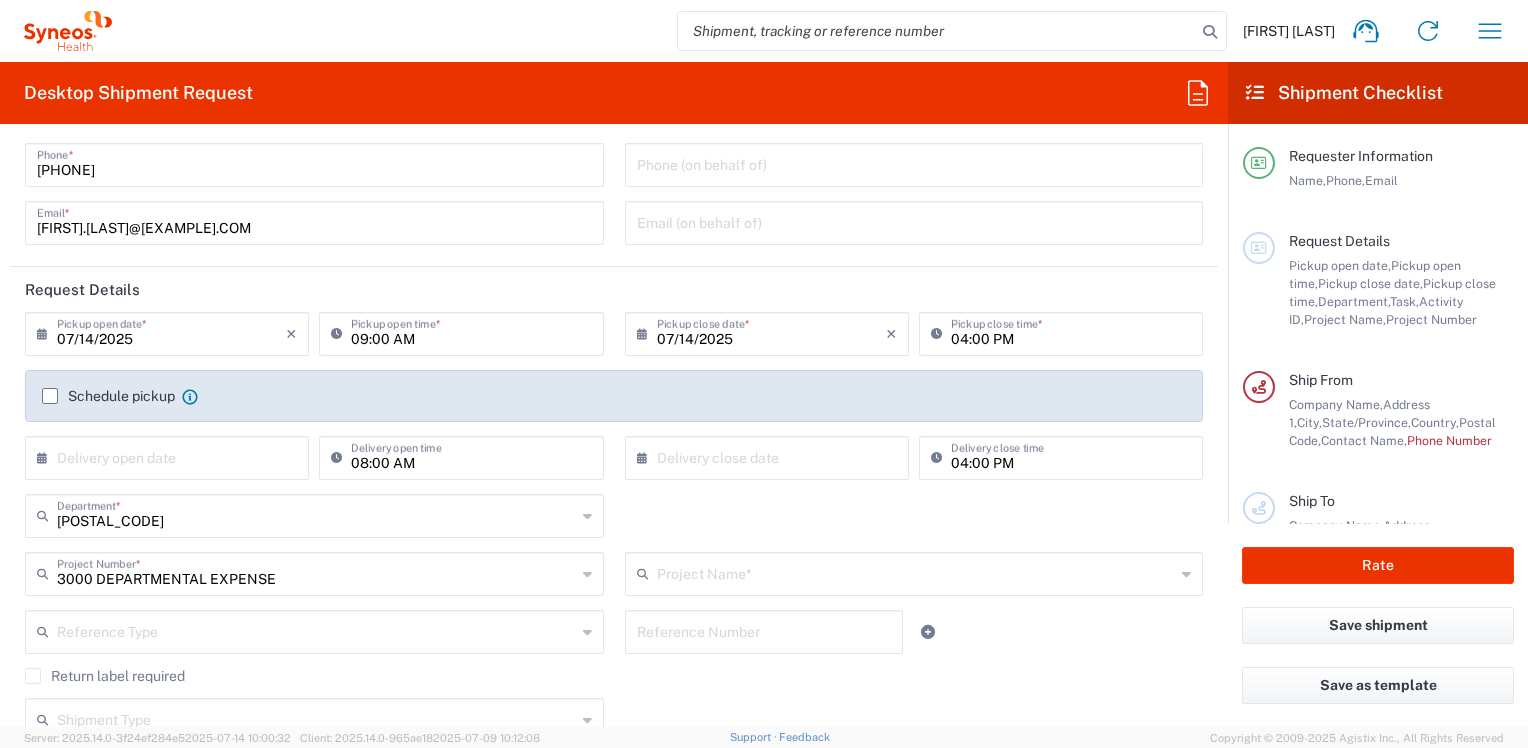 type on "3000 DEPARTMENTAL EXPENSE" 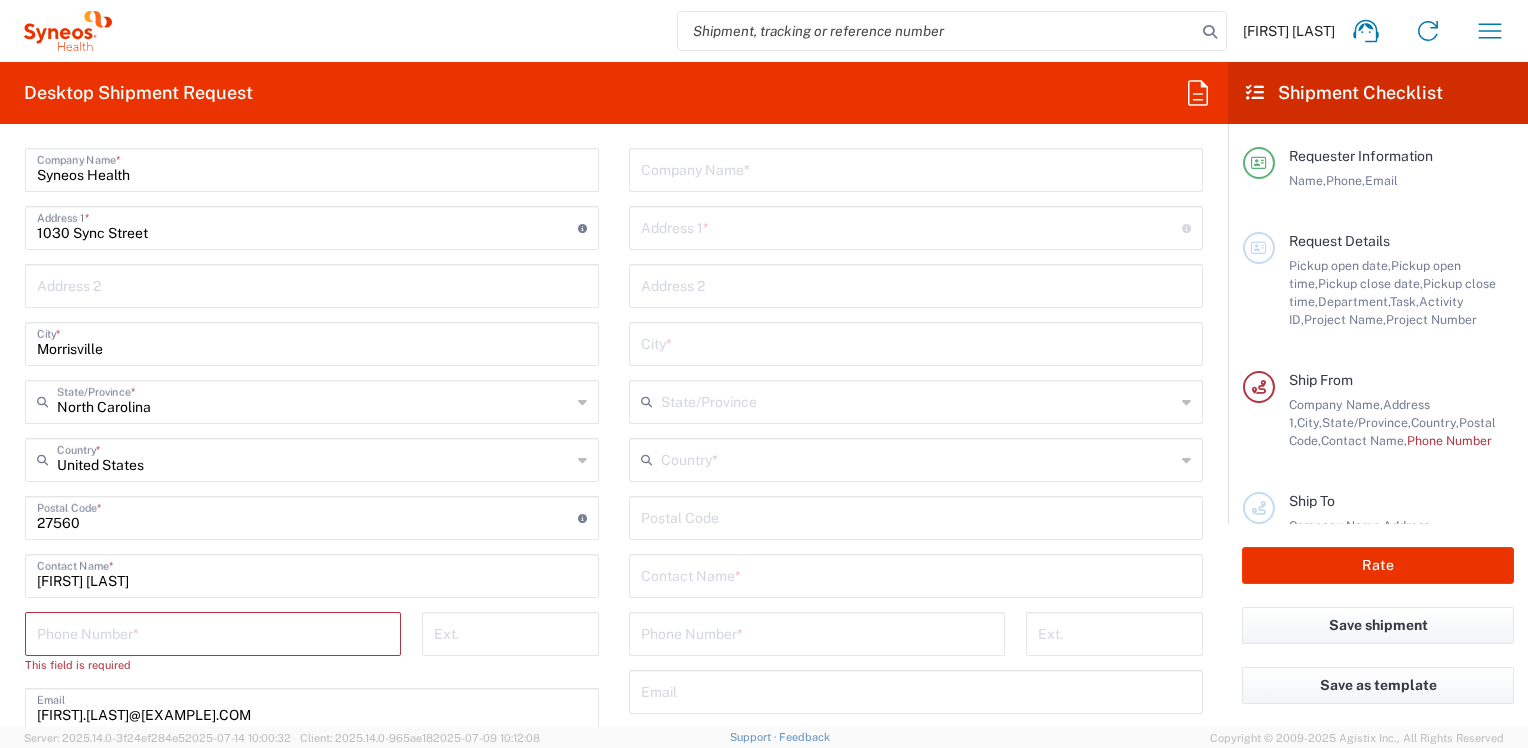 scroll, scrollTop: 900, scrollLeft: 0, axis: vertical 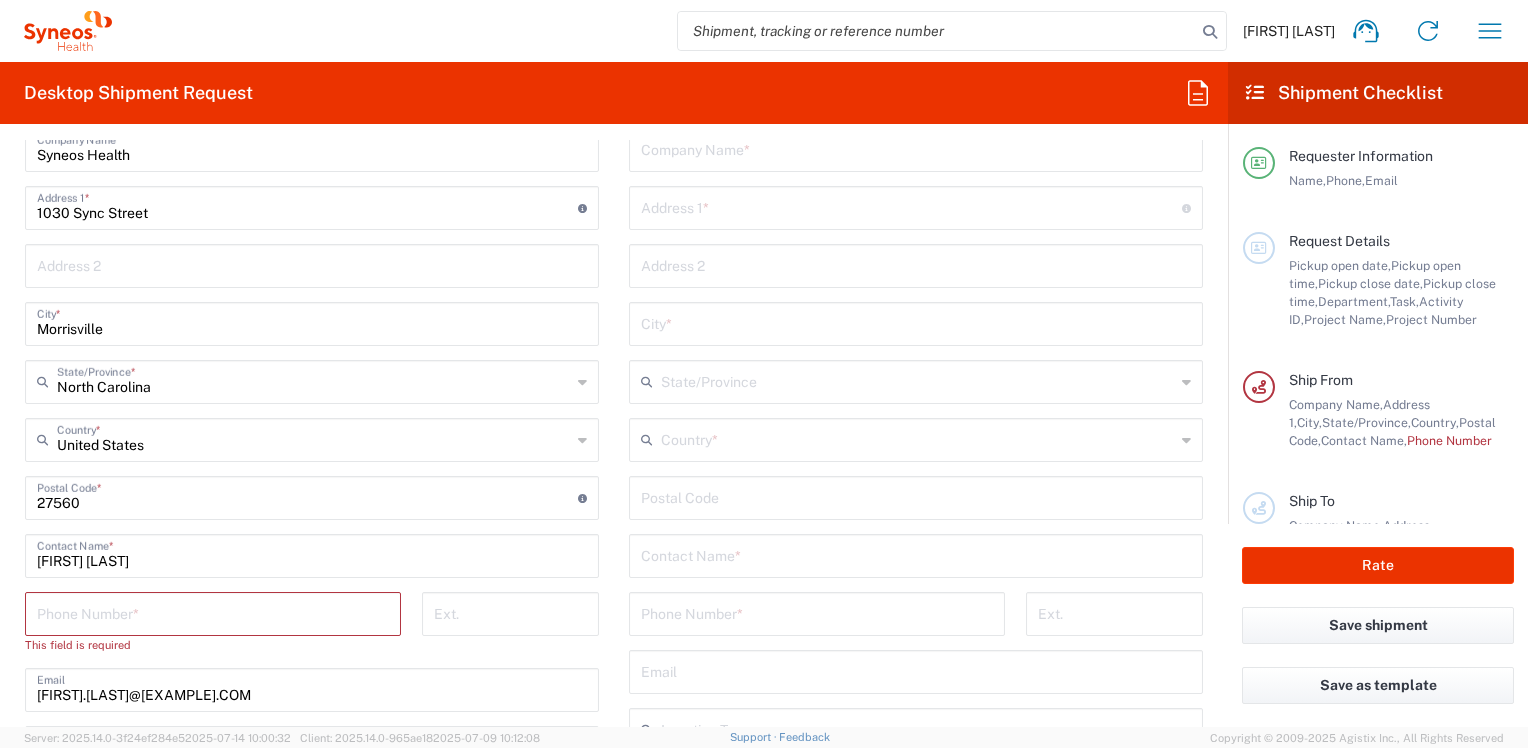 click at bounding box center [213, 612] 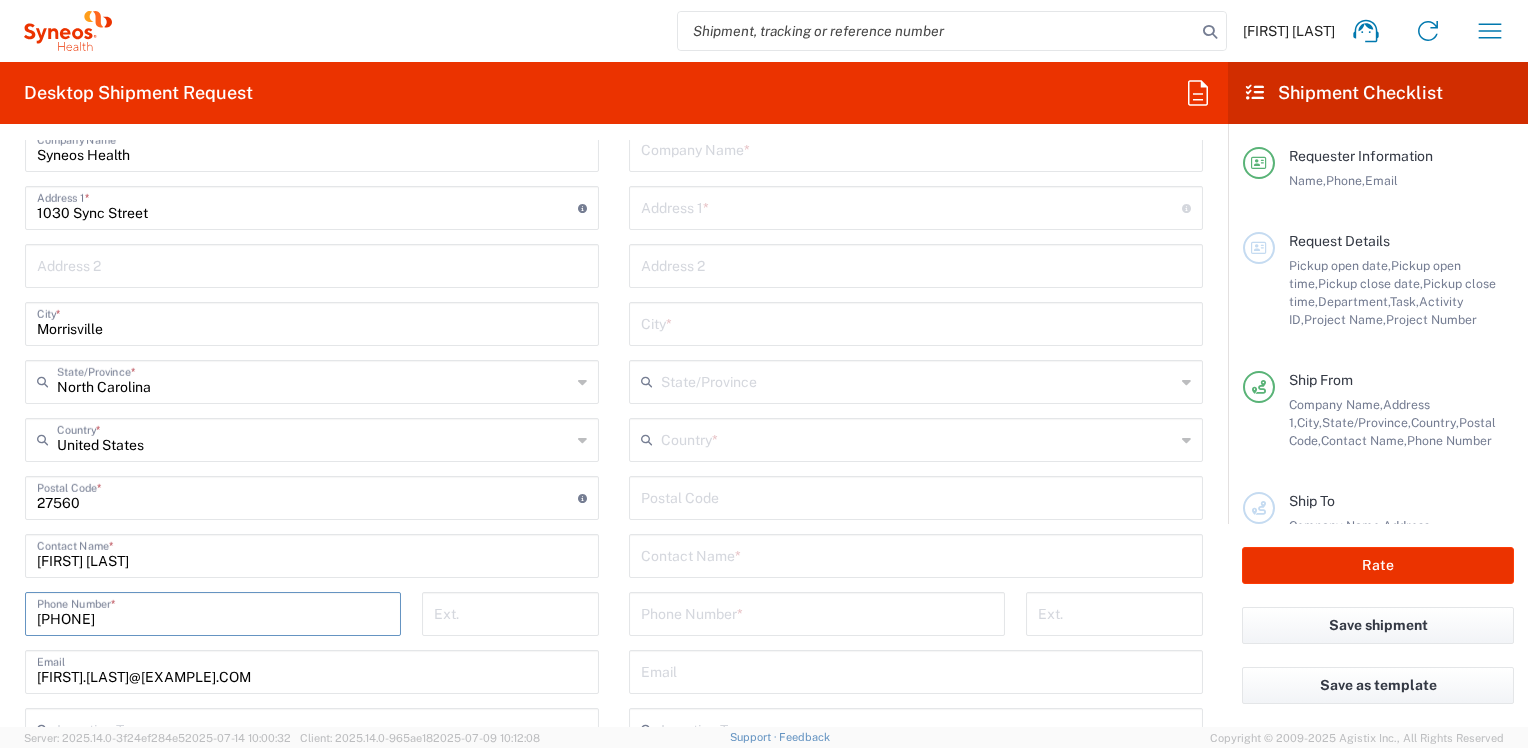 type on "[PHONE]" 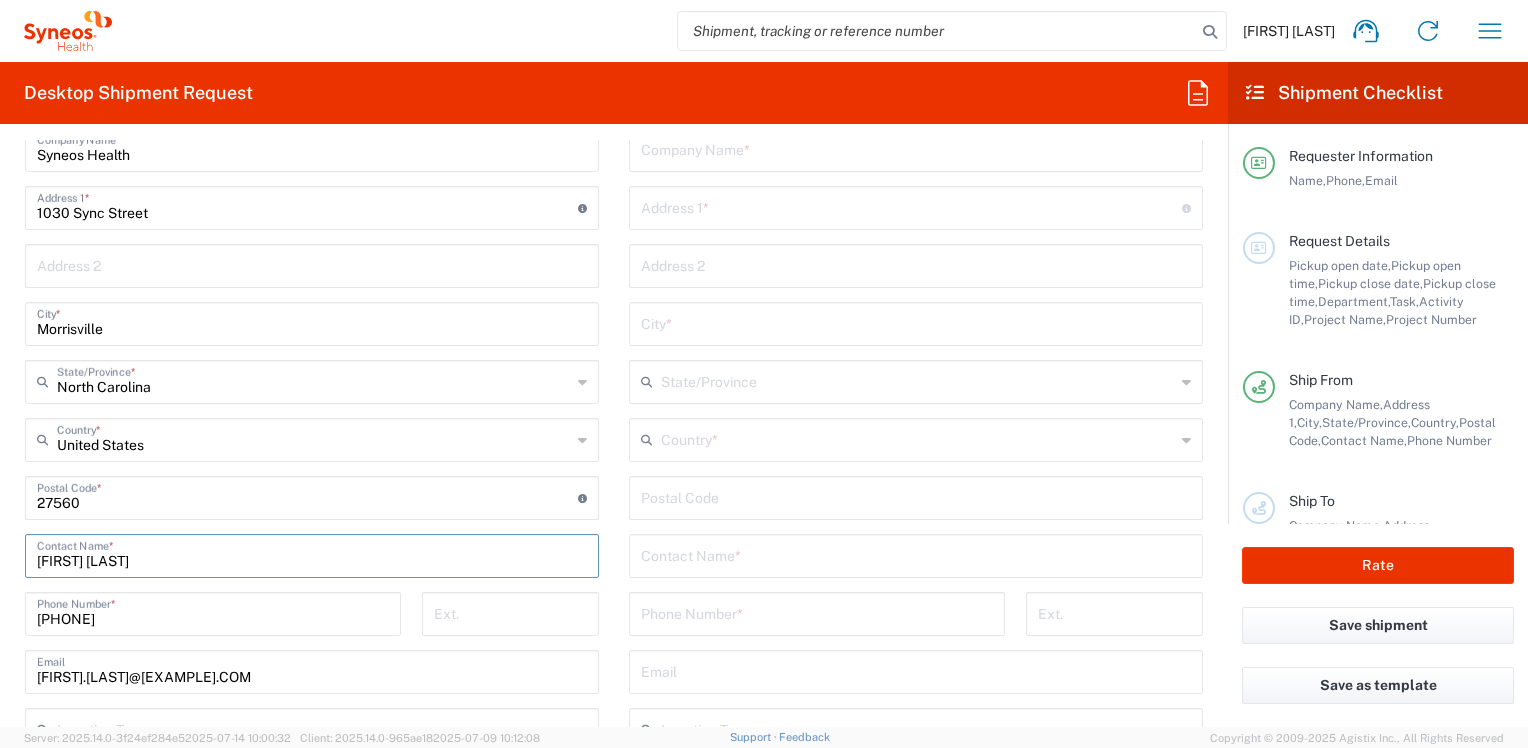 click on "[FIRST] [LAST]" at bounding box center [312, 554] 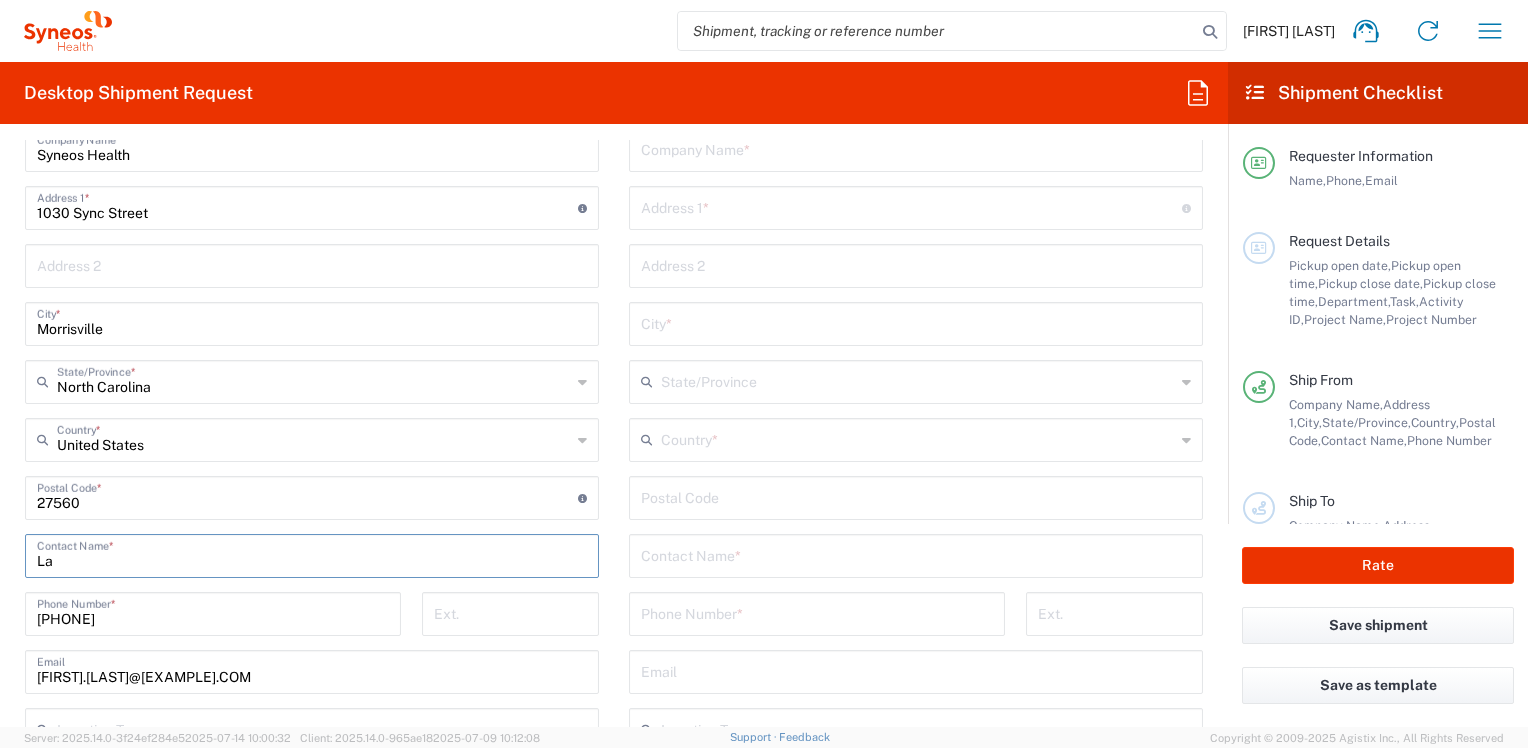 type on "L" 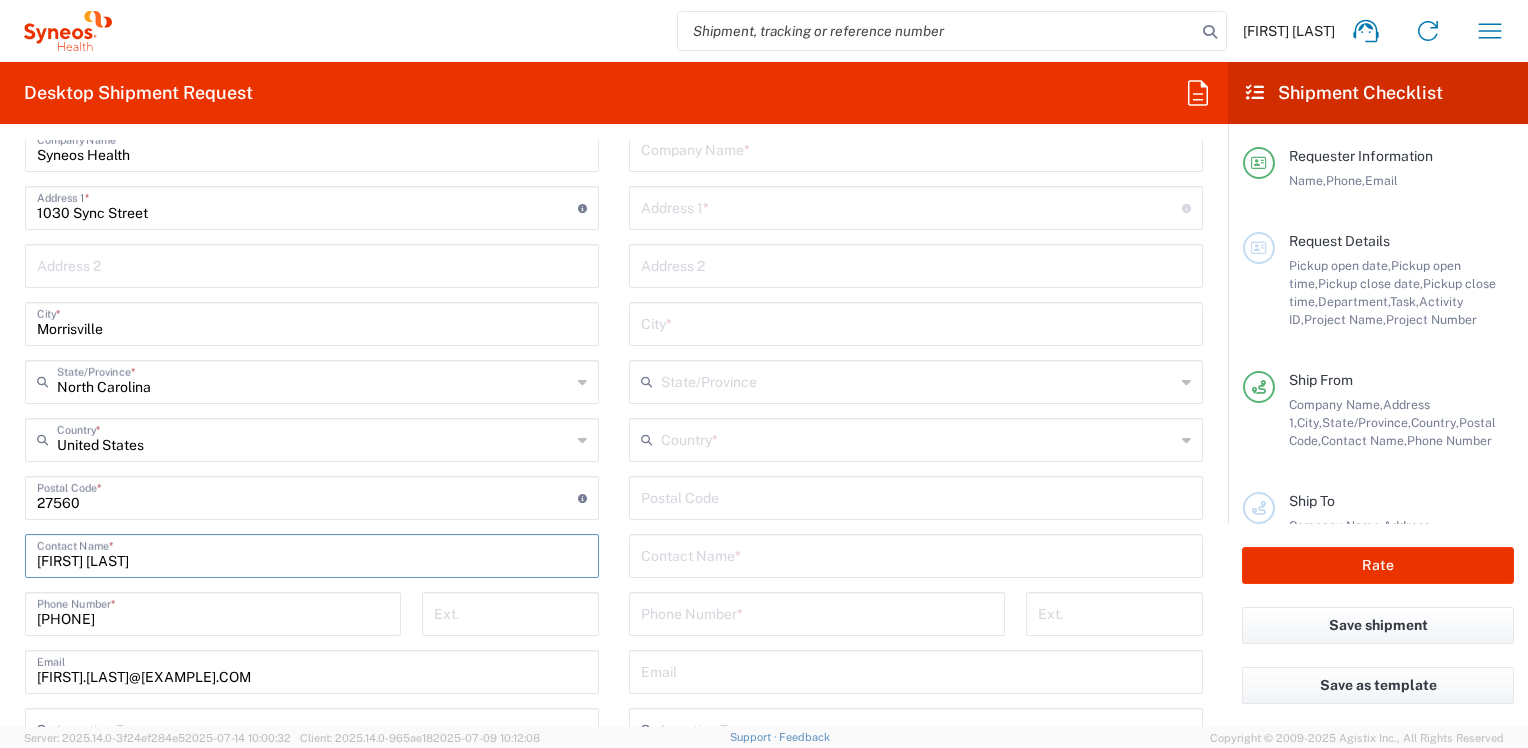 type on "[FIRST] [LAST]" 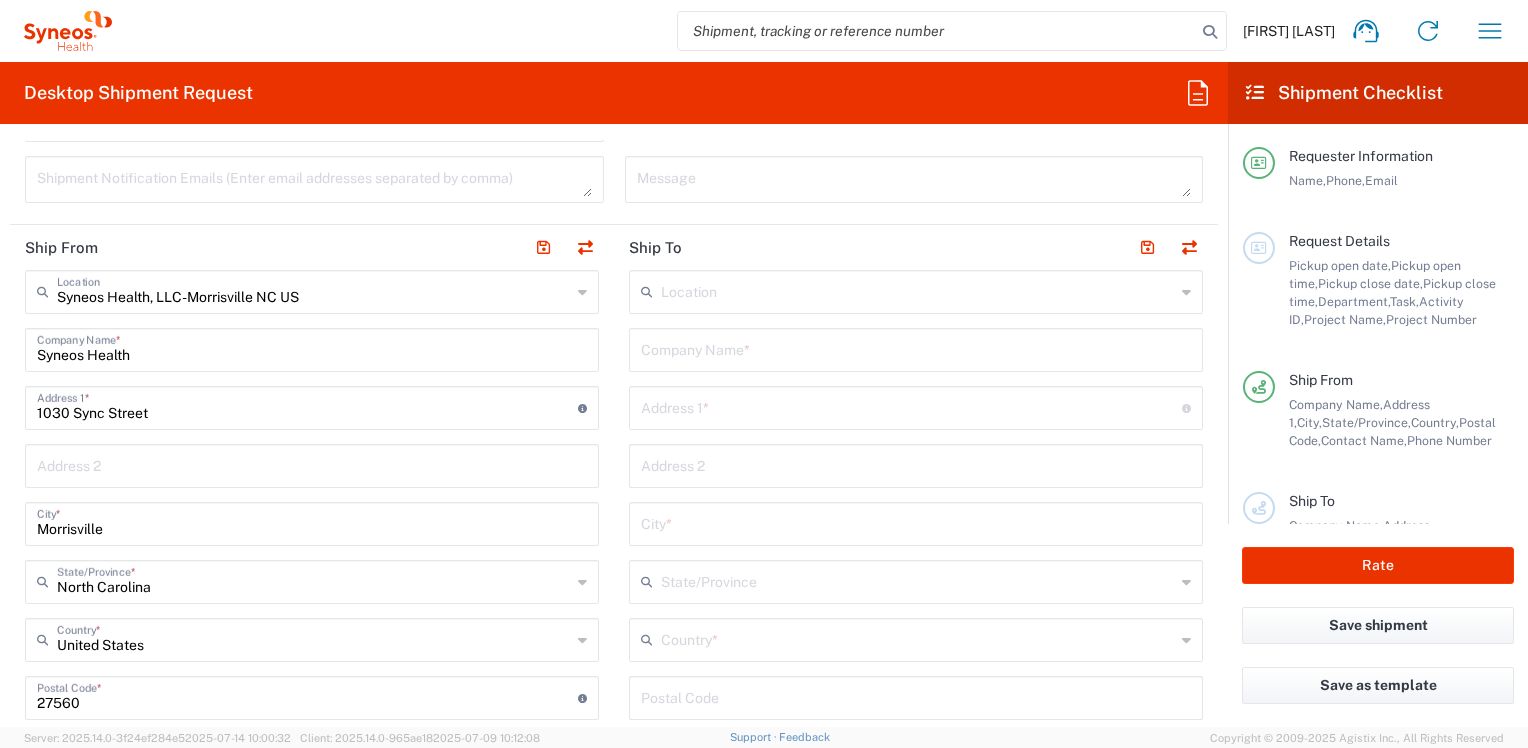 scroll, scrollTop: 800, scrollLeft: 0, axis: vertical 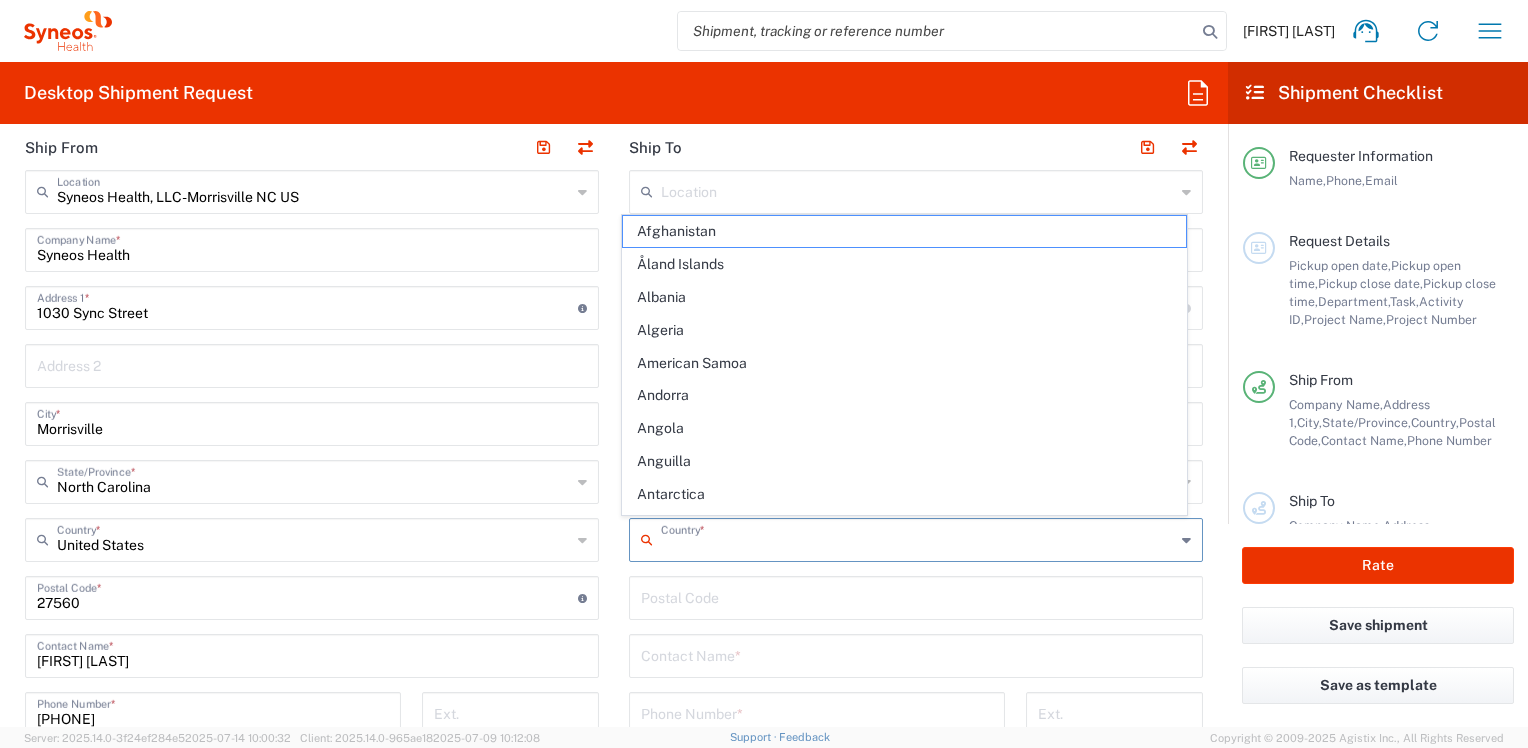 click at bounding box center [918, 538] 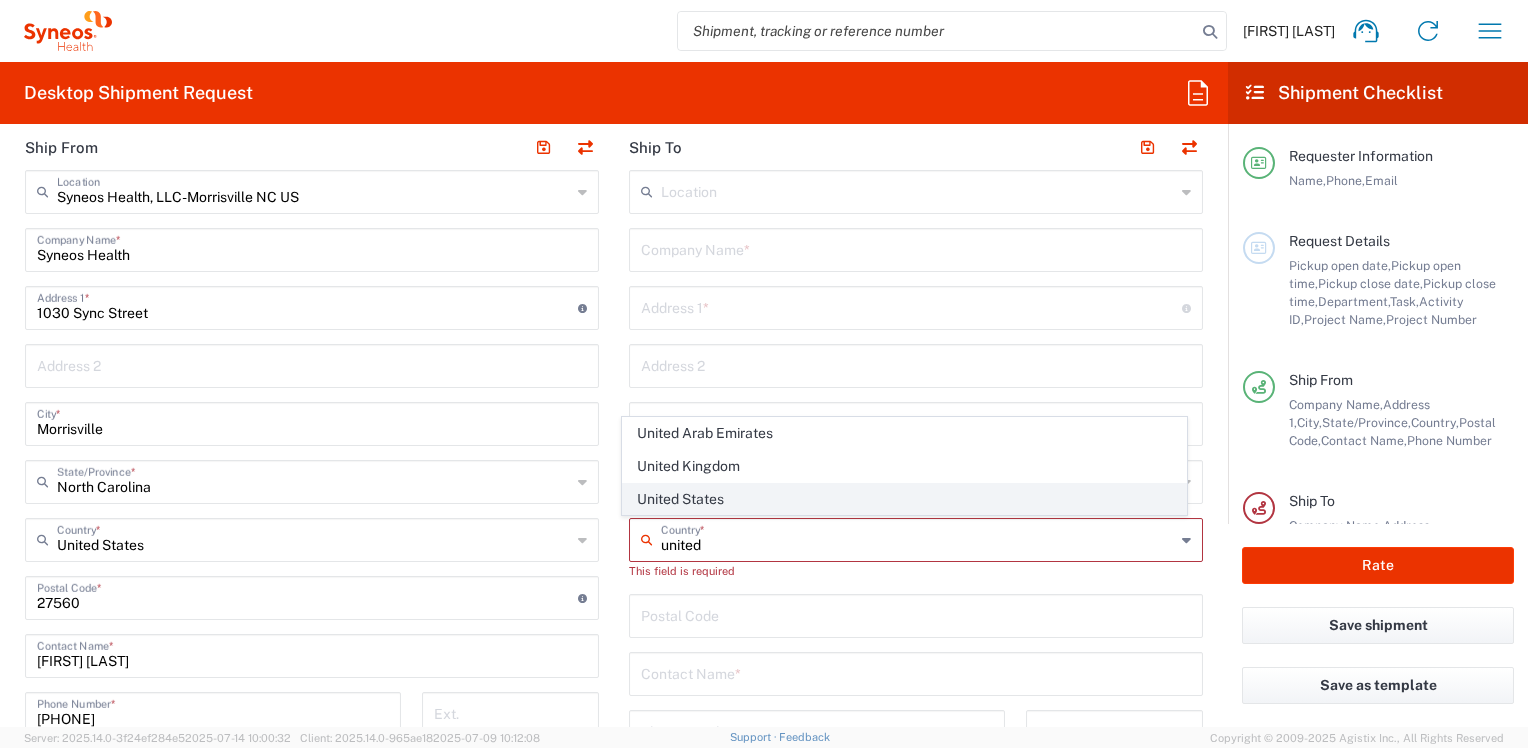 click on "United States" 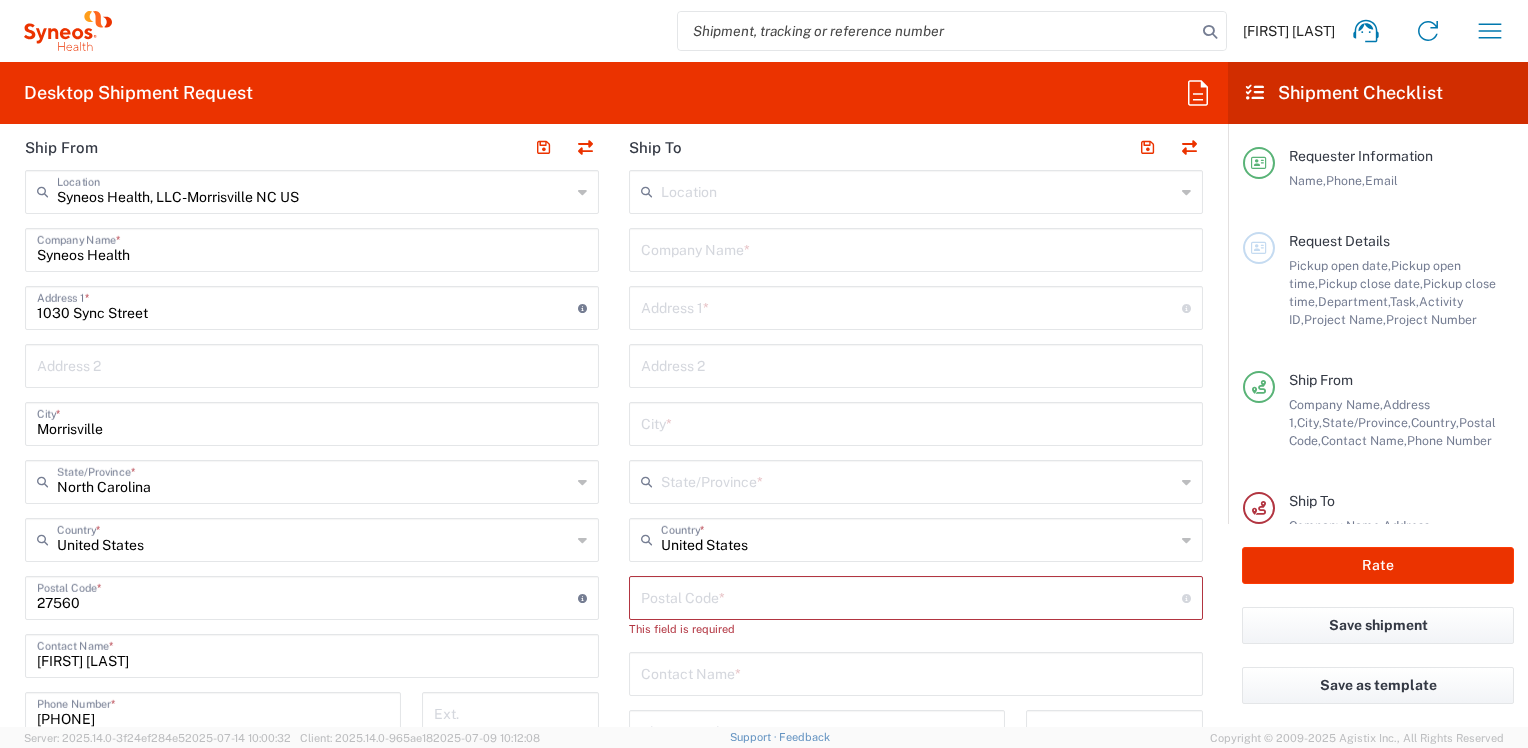 scroll, scrollTop: 700, scrollLeft: 0, axis: vertical 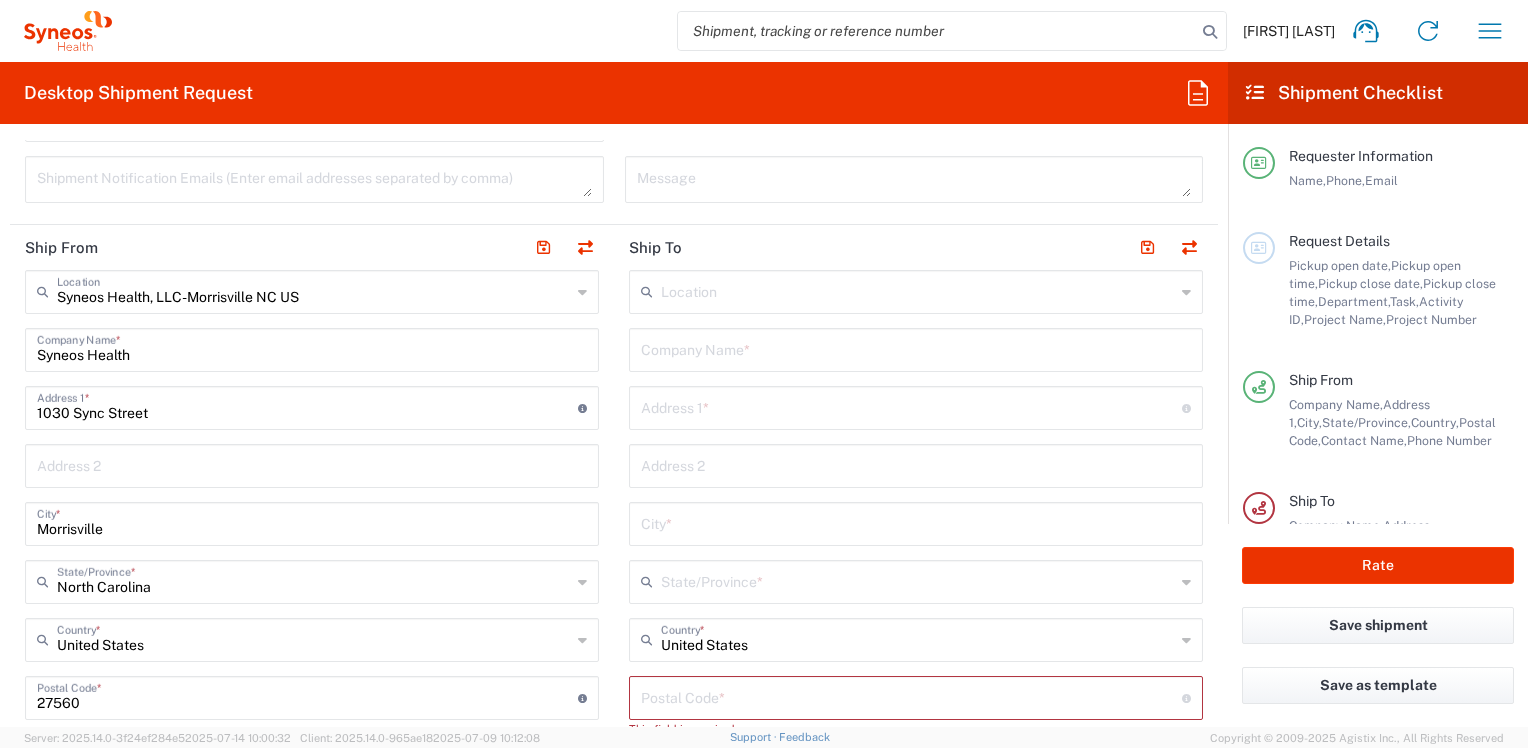 click at bounding box center [916, 348] 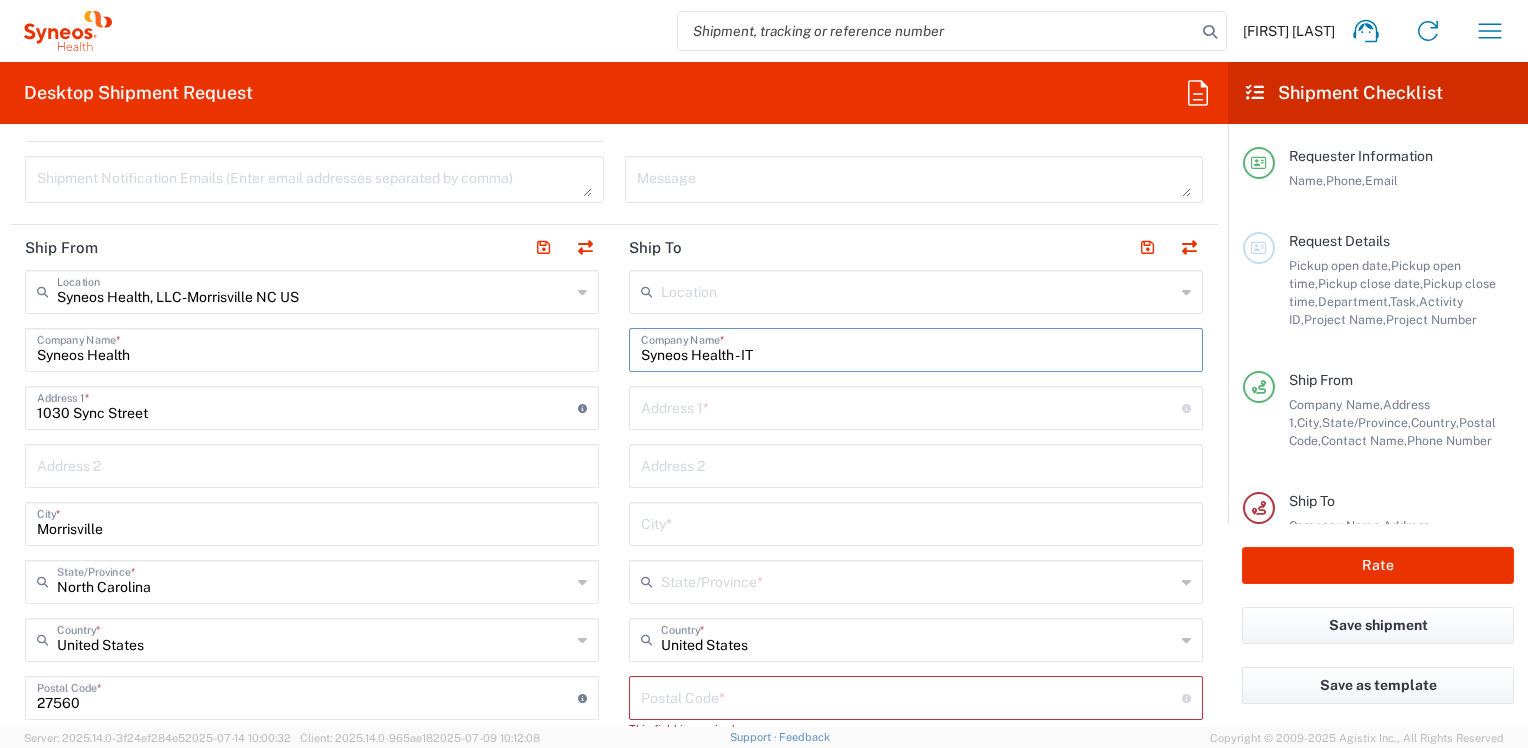 type on "Syneos Health - IT" 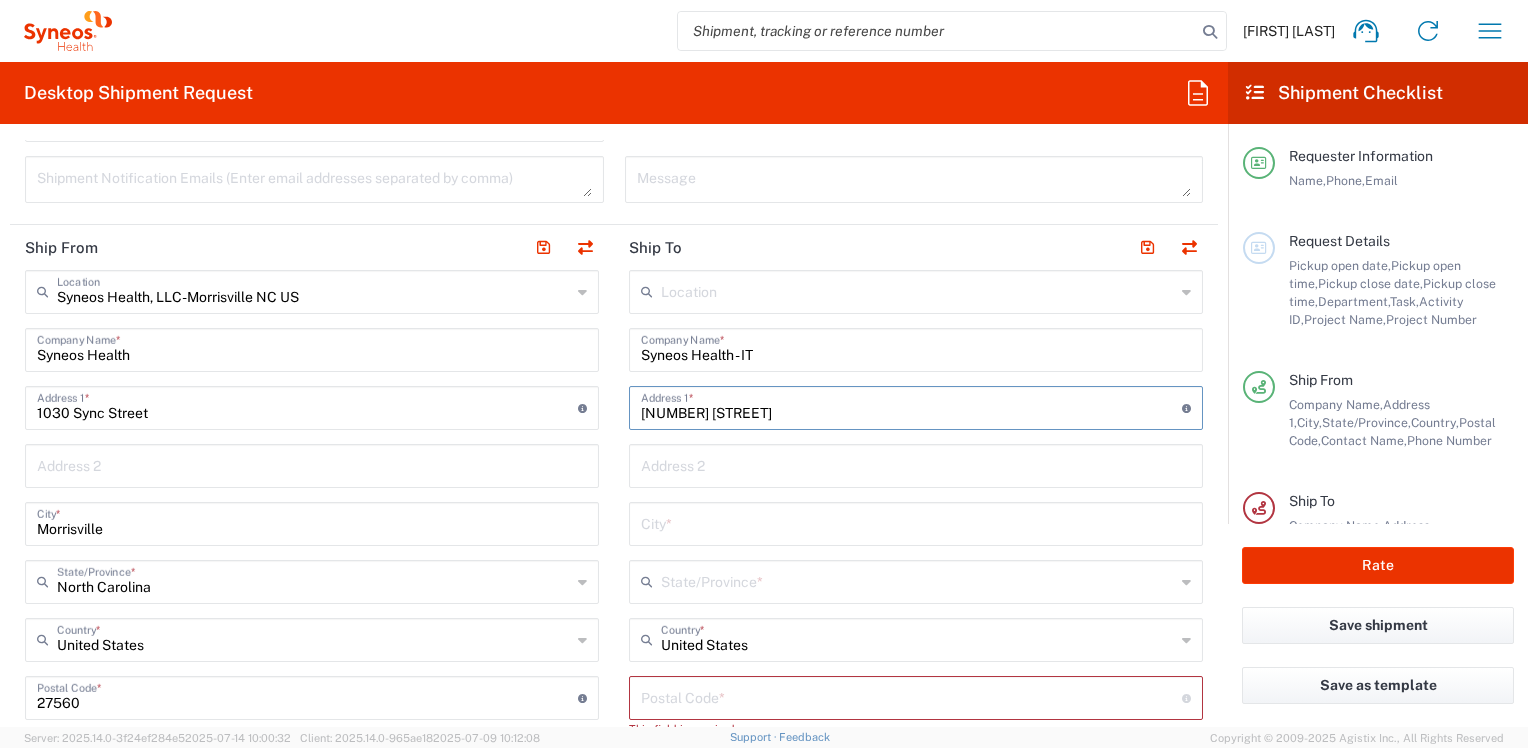 type on "[NUMBER] [STREET]" 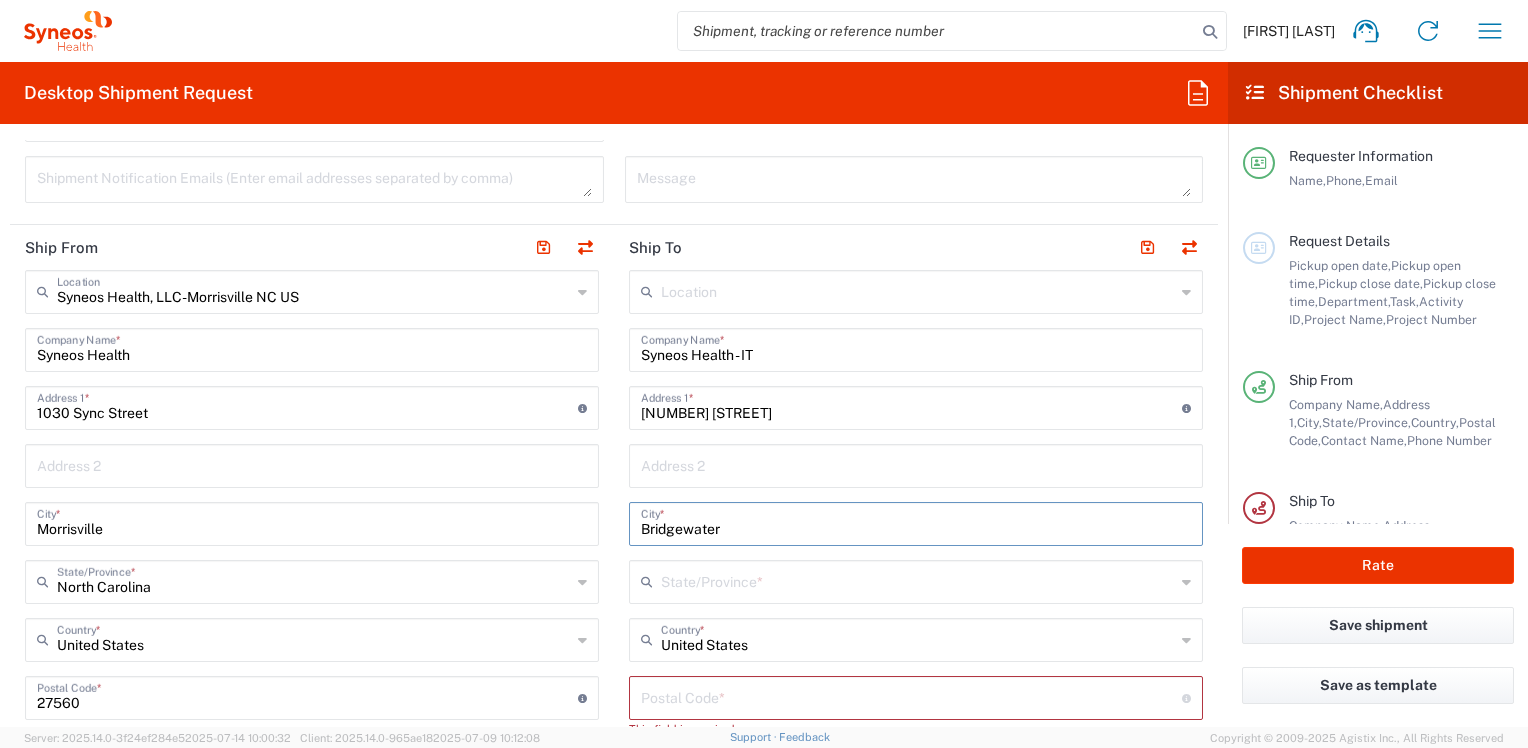 type on "Bridgewater" 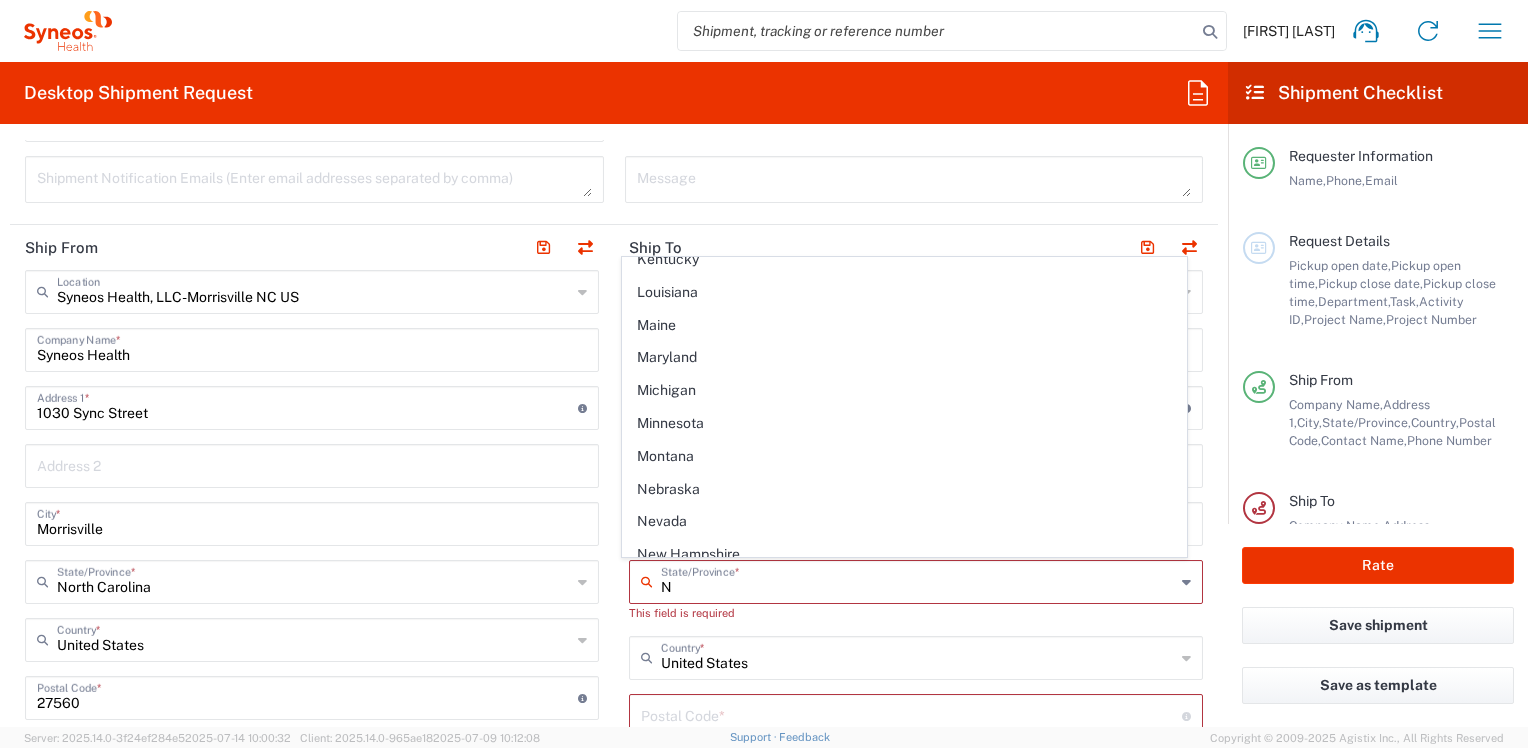 scroll, scrollTop: 300, scrollLeft: 0, axis: vertical 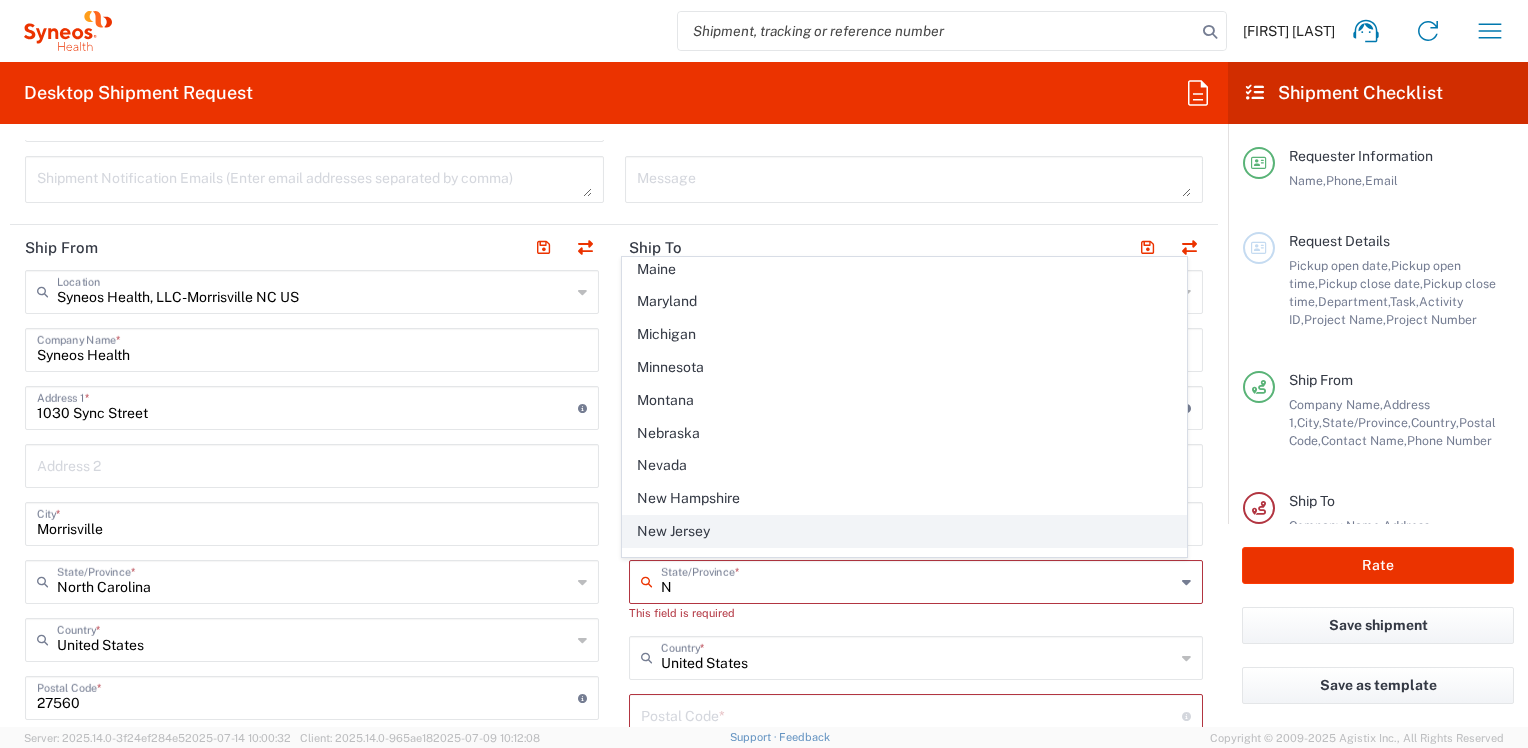 click on "New Jersey" 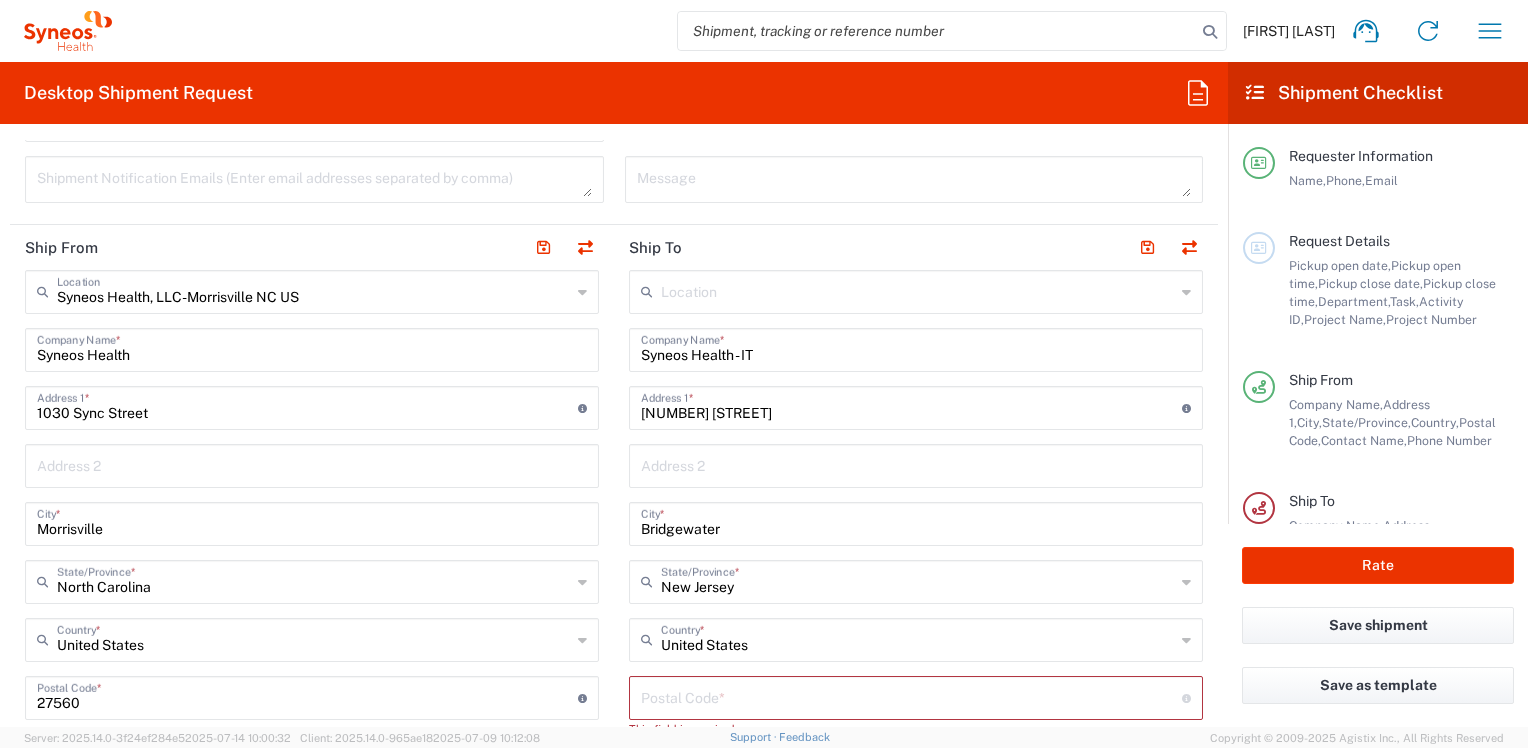 scroll, scrollTop: 800, scrollLeft: 0, axis: vertical 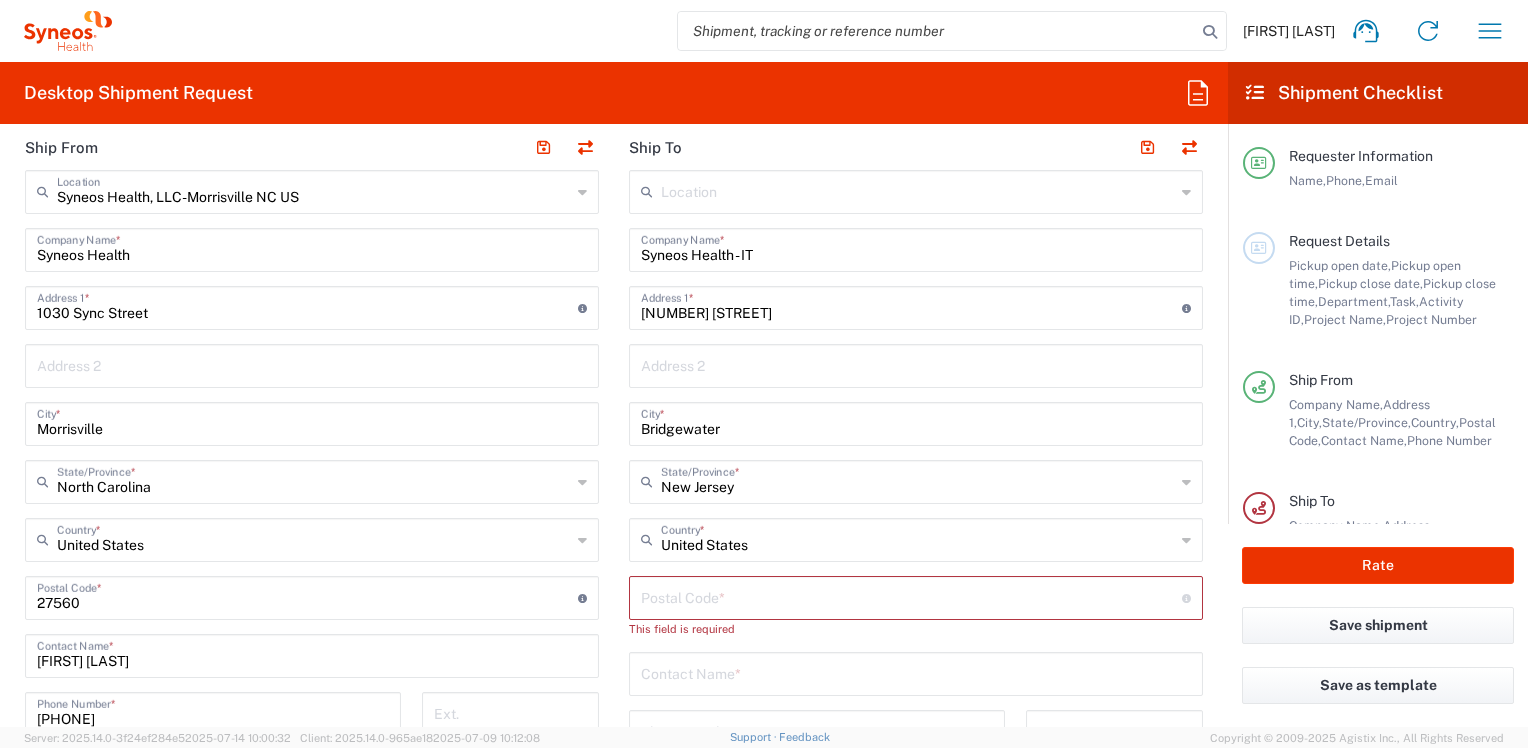 click at bounding box center (911, 596) 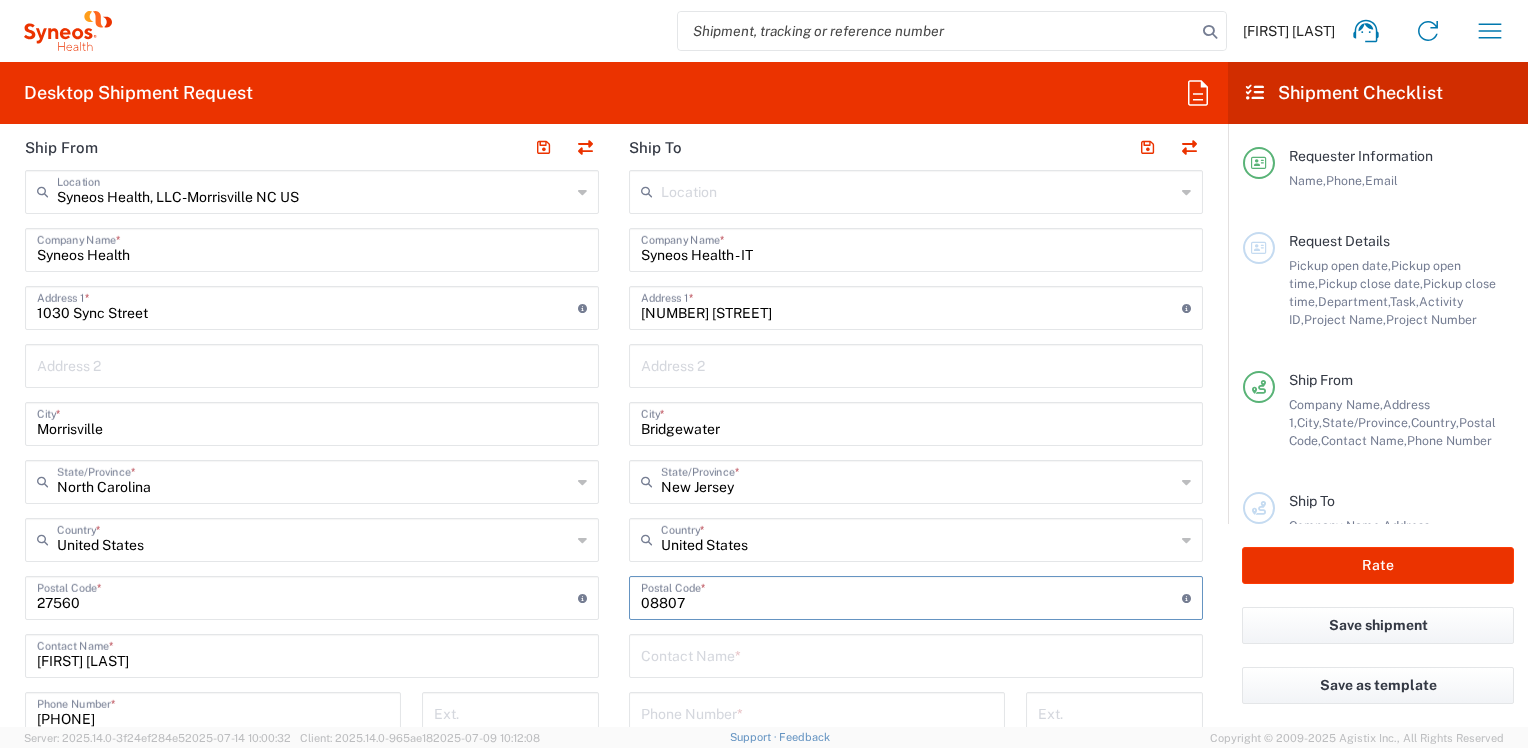 type on "08807" 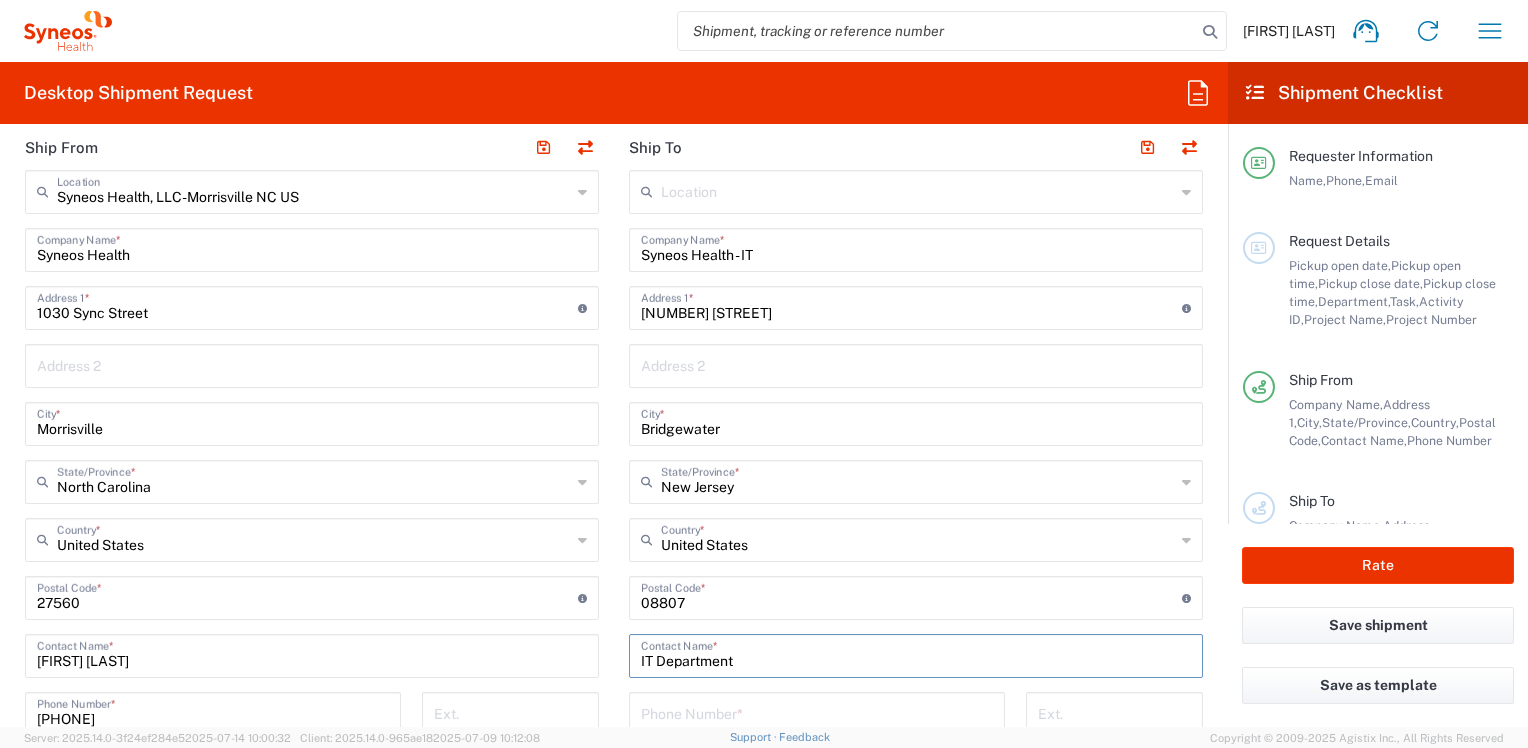 scroll, scrollTop: 1000, scrollLeft: 0, axis: vertical 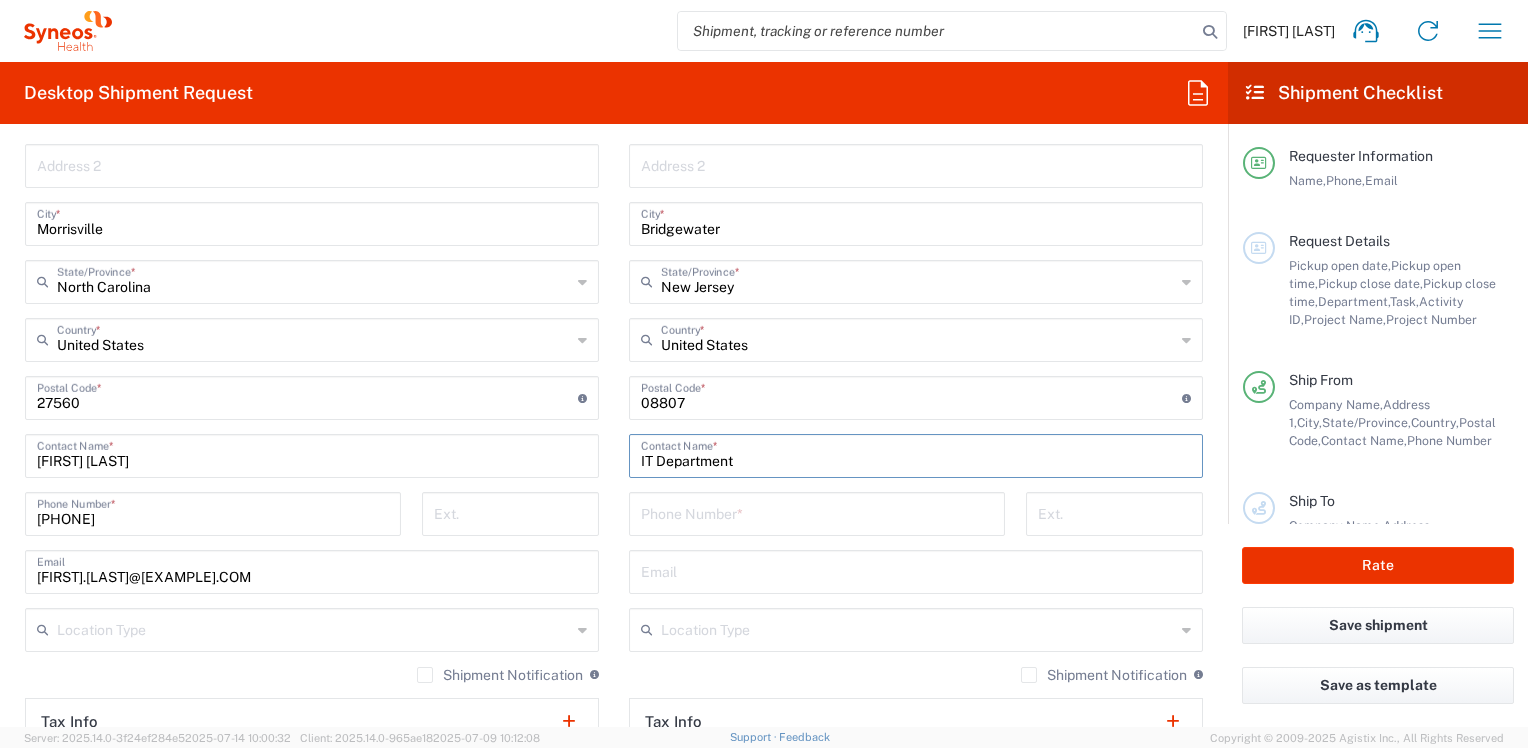 type on "IT Department" 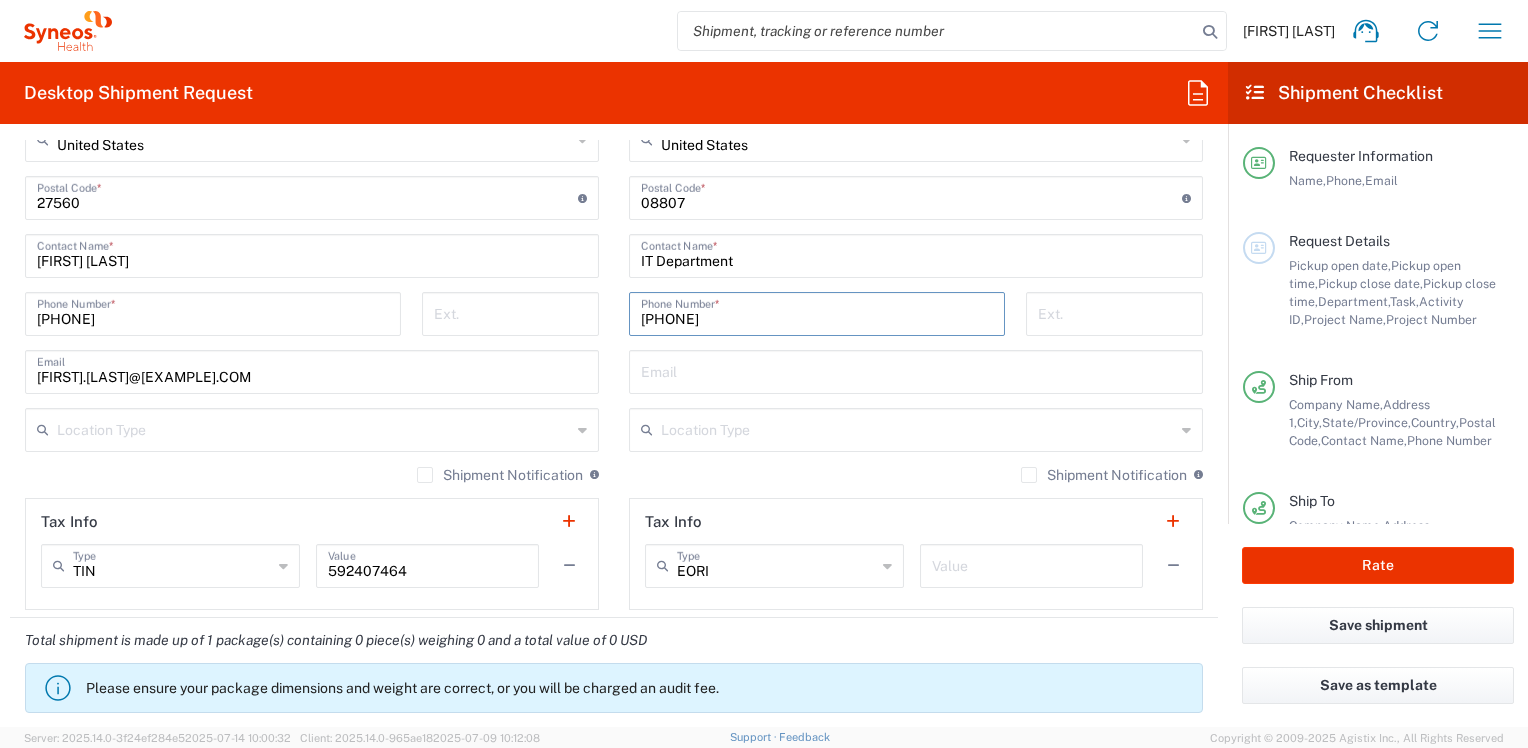 scroll, scrollTop: 1100, scrollLeft: 0, axis: vertical 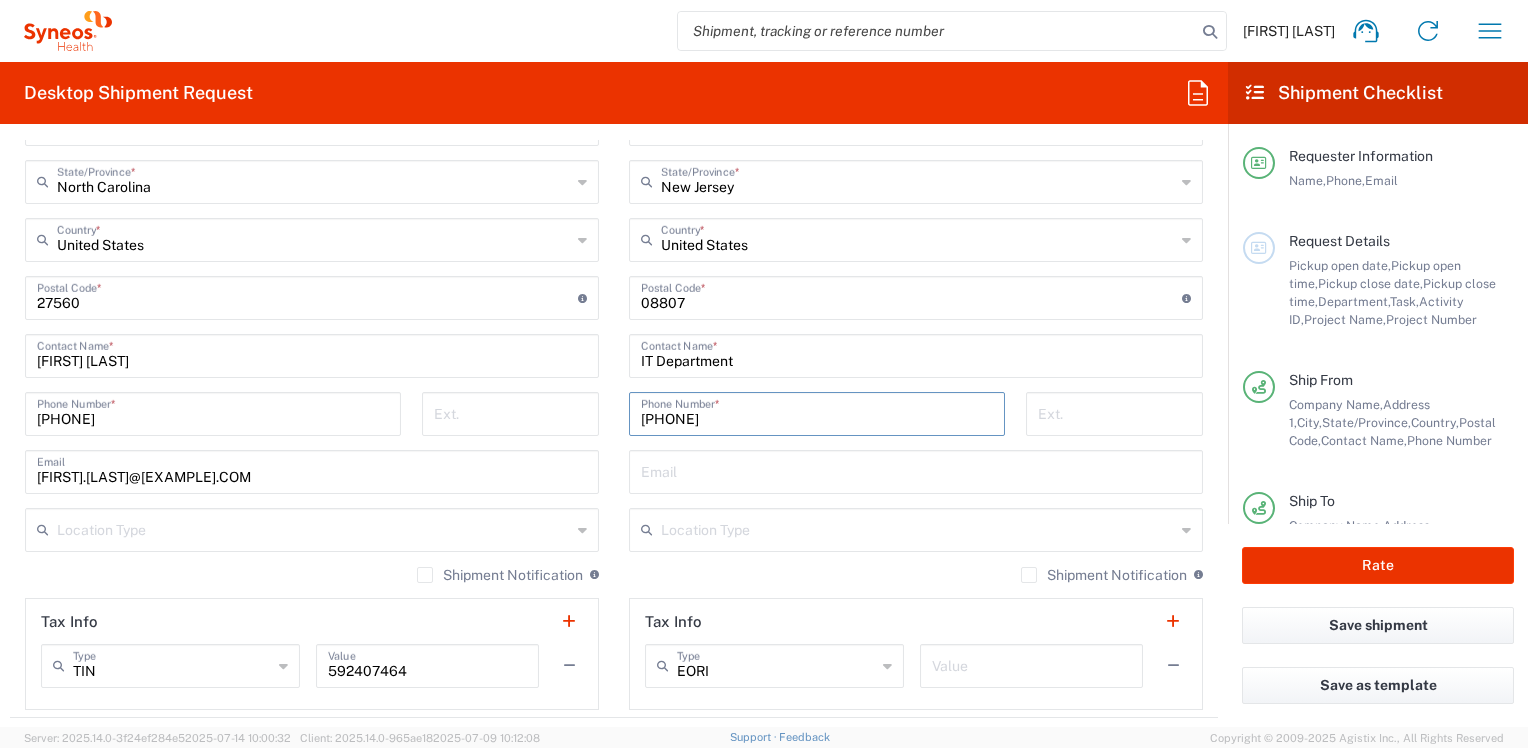 type on "[PHONE]" 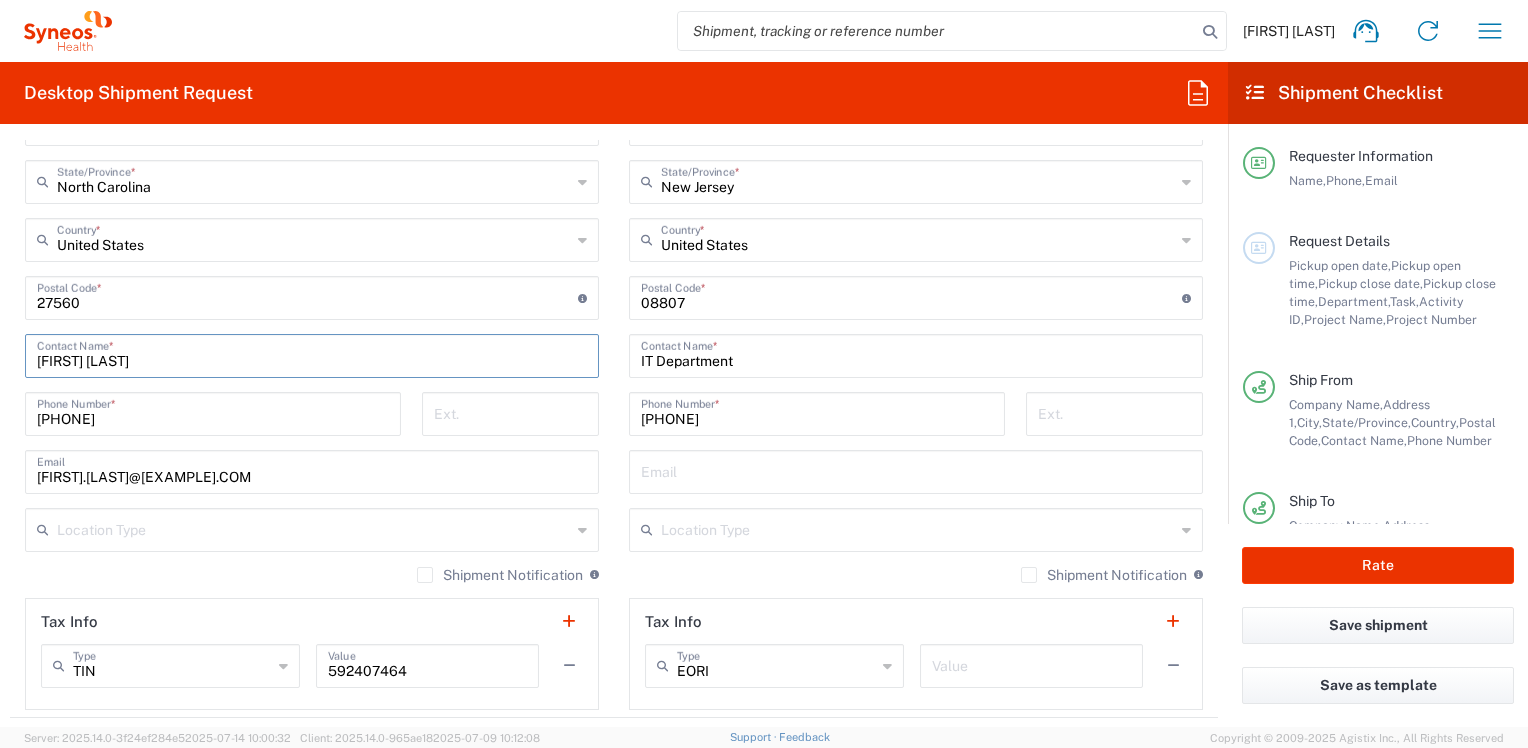 drag, startPoint x: 156, startPoint y: 359, endPoint x: -38, endPoint y: 362, distance: 194.0232 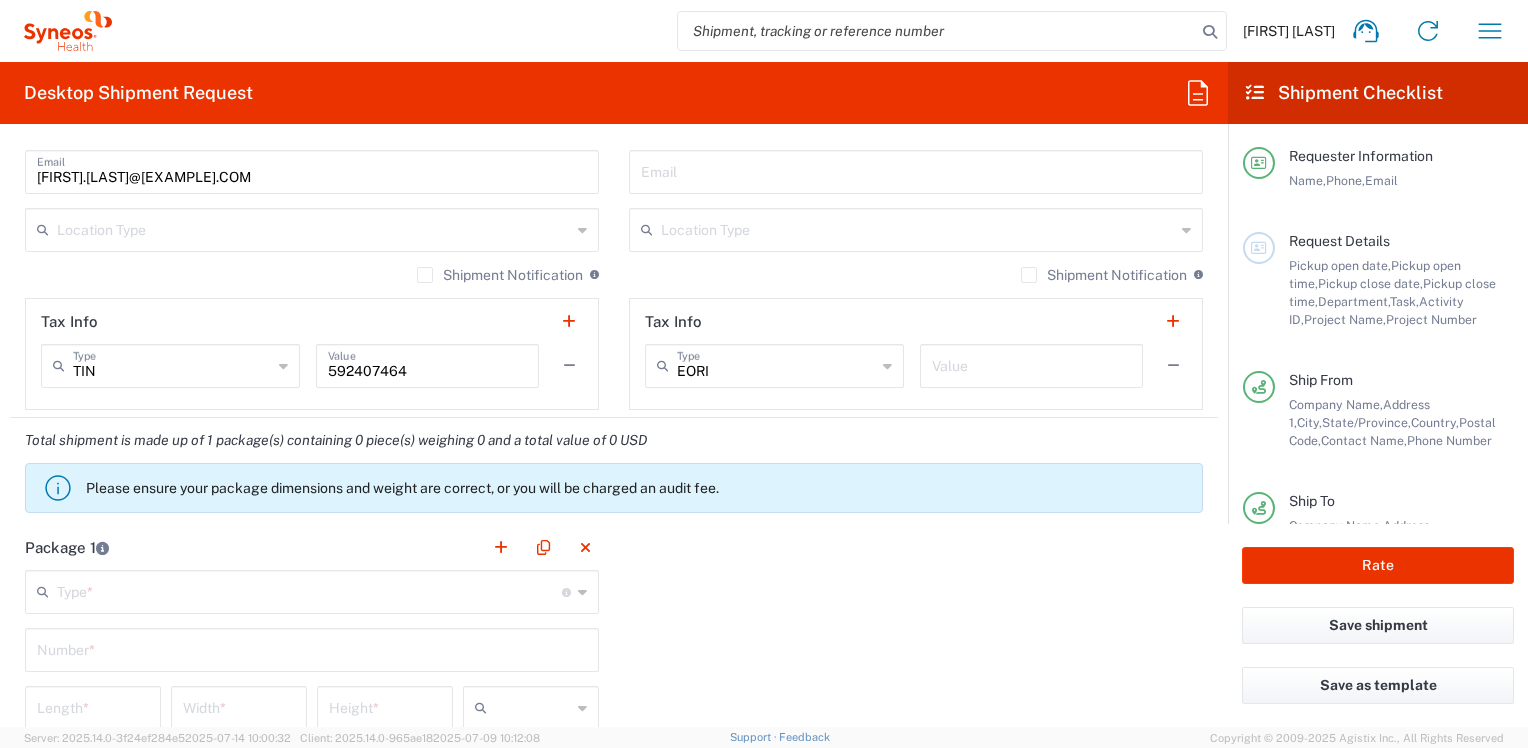 scroll, scrollTop: 1500, scrollLeft: 0, axis: vertical 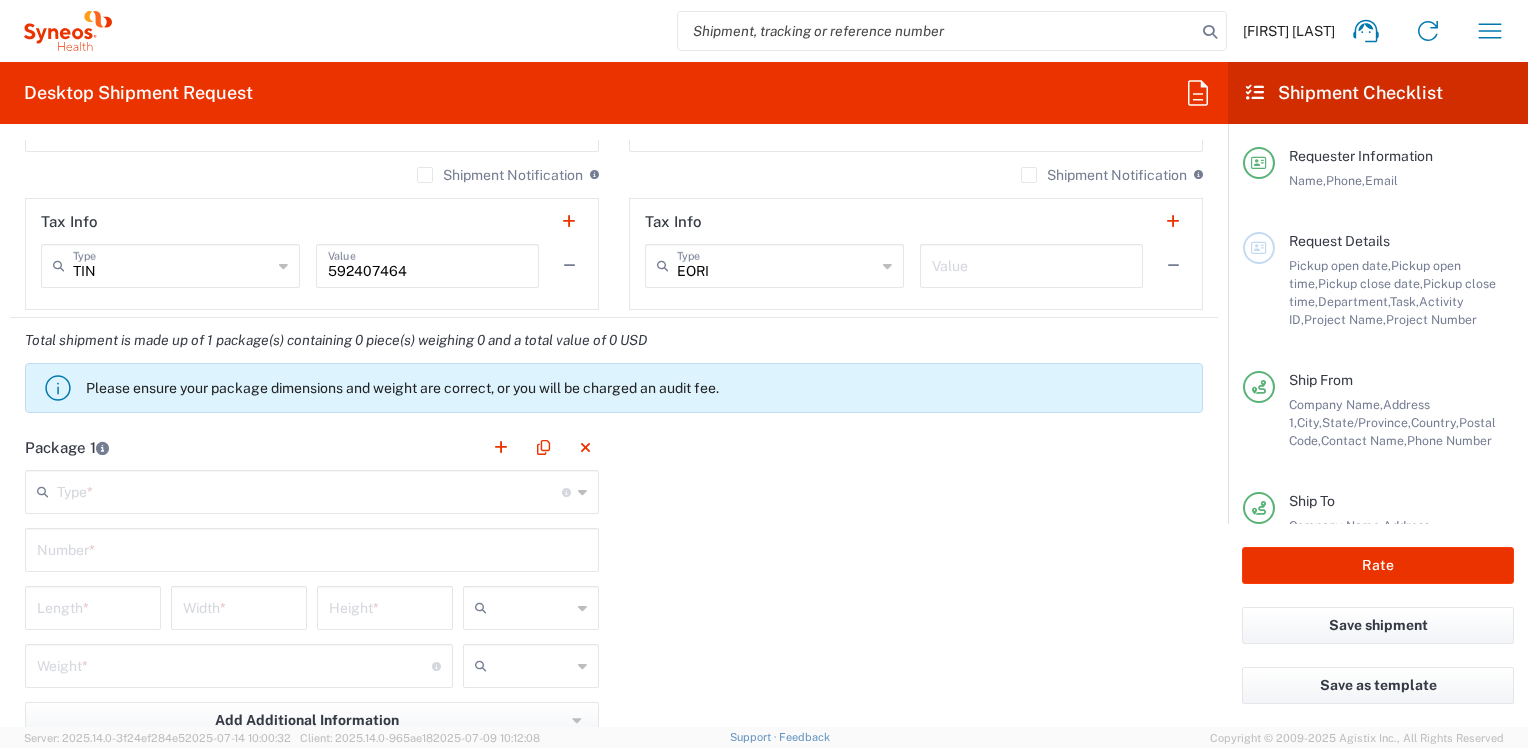 type on "[FIRST] [LAST]" 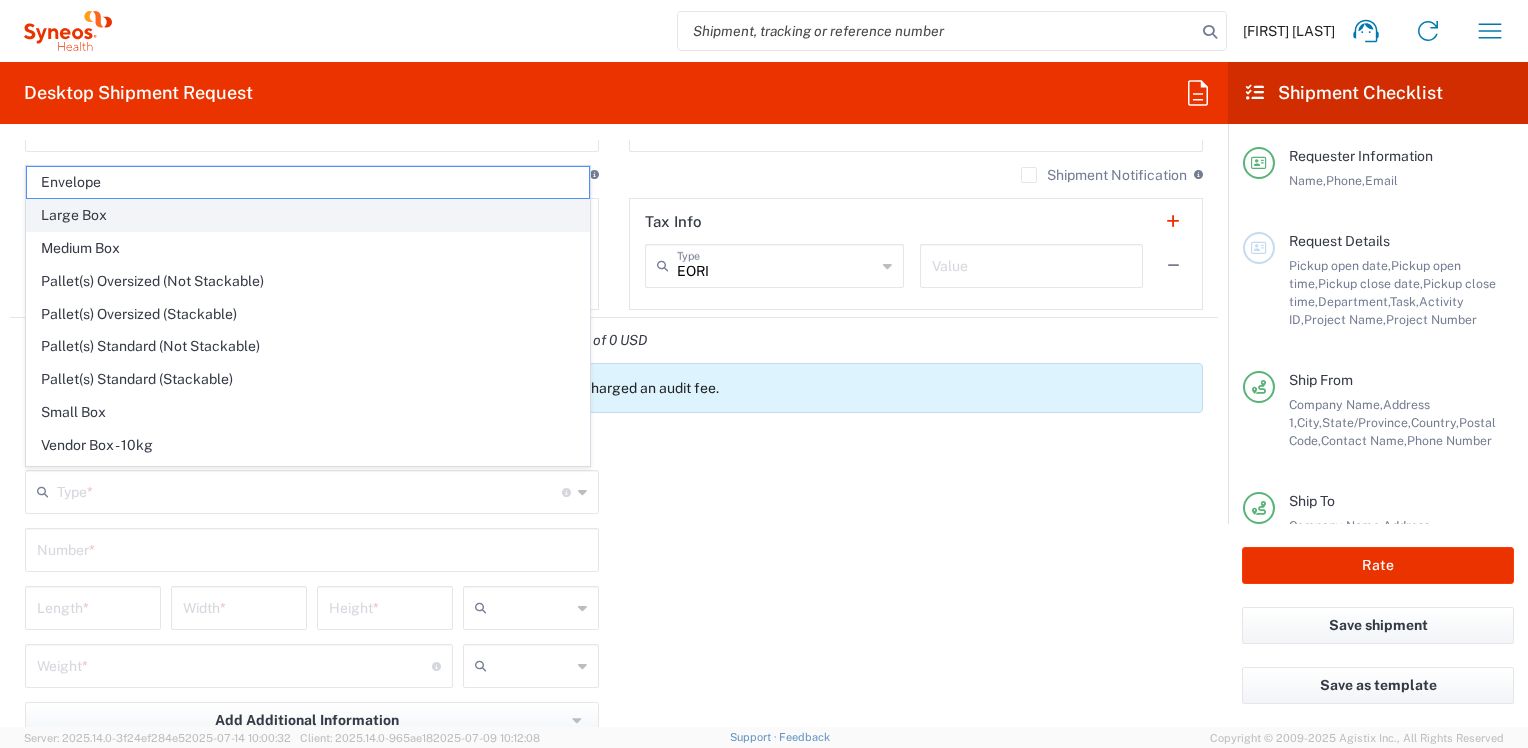 click on "Large Box" 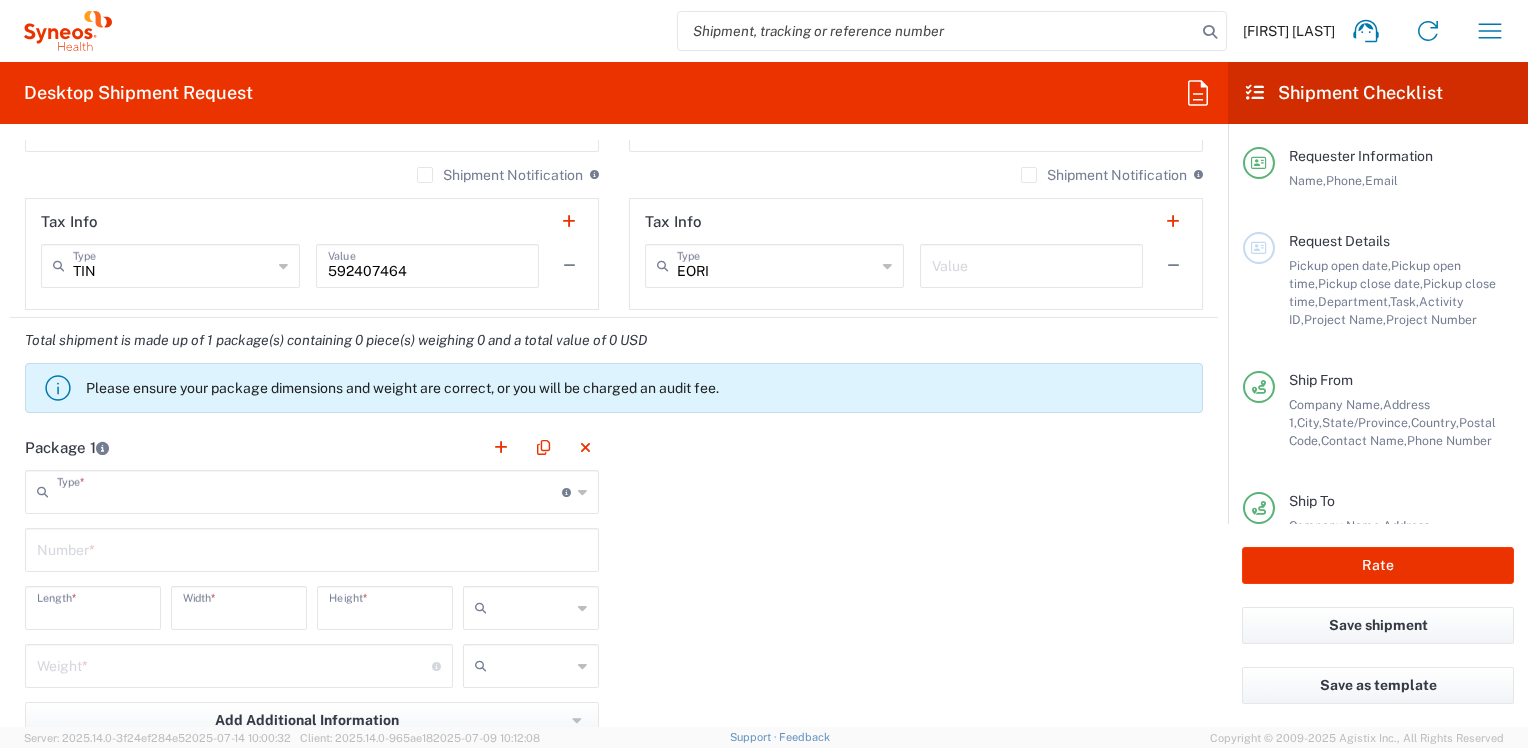 type on "Large Box" 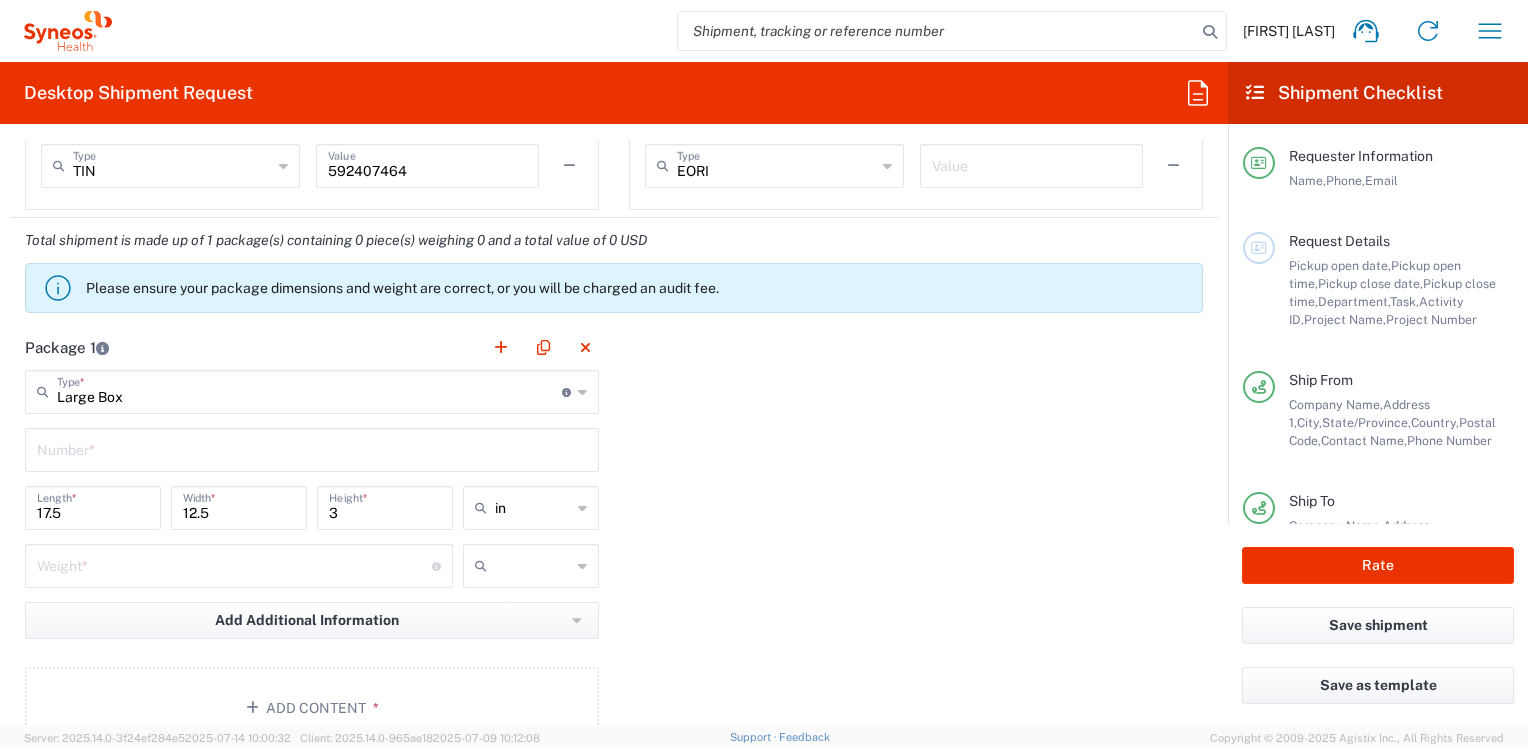 scroll, scrollTop: 1700, scrollLeft: 0, axis: vertical 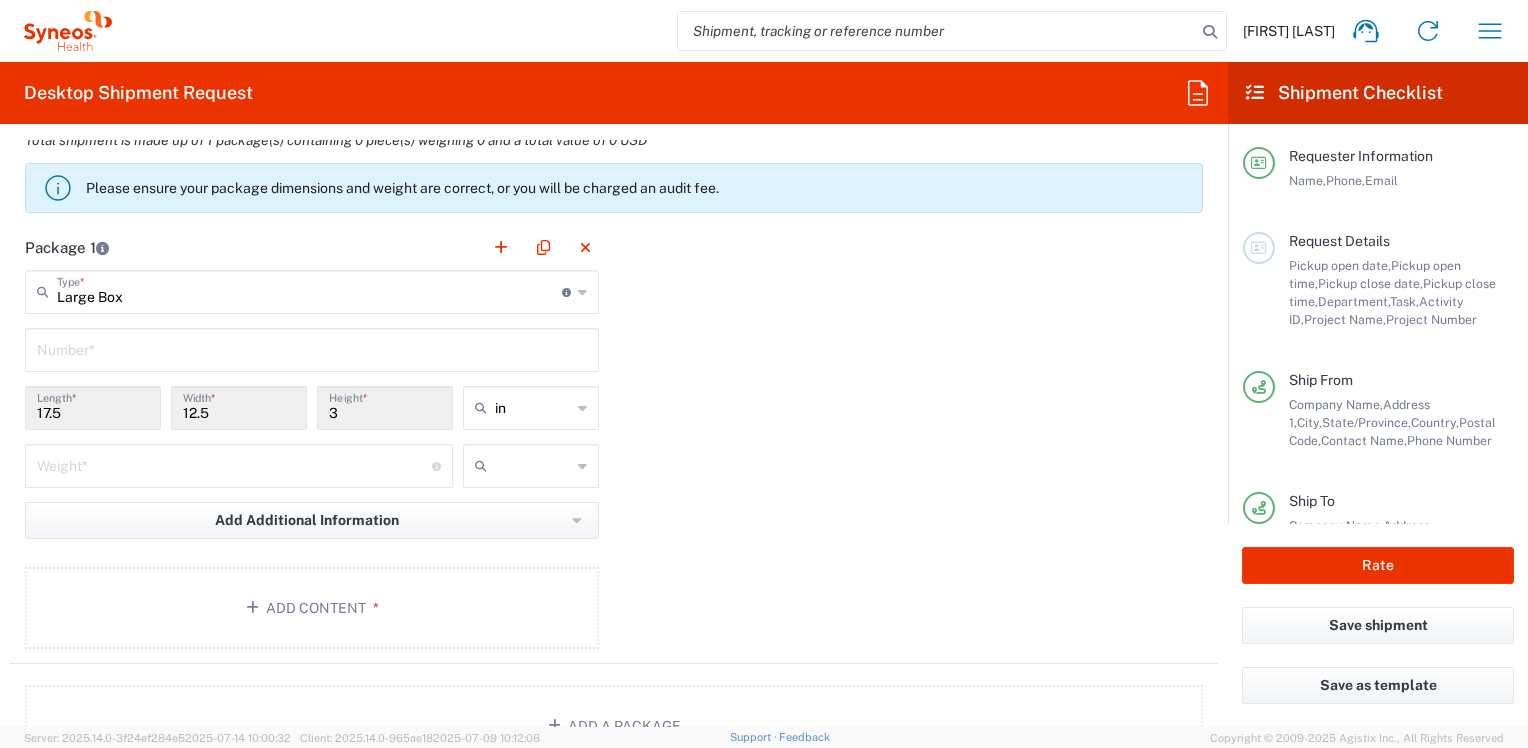 click at bounding box center [234, 464] 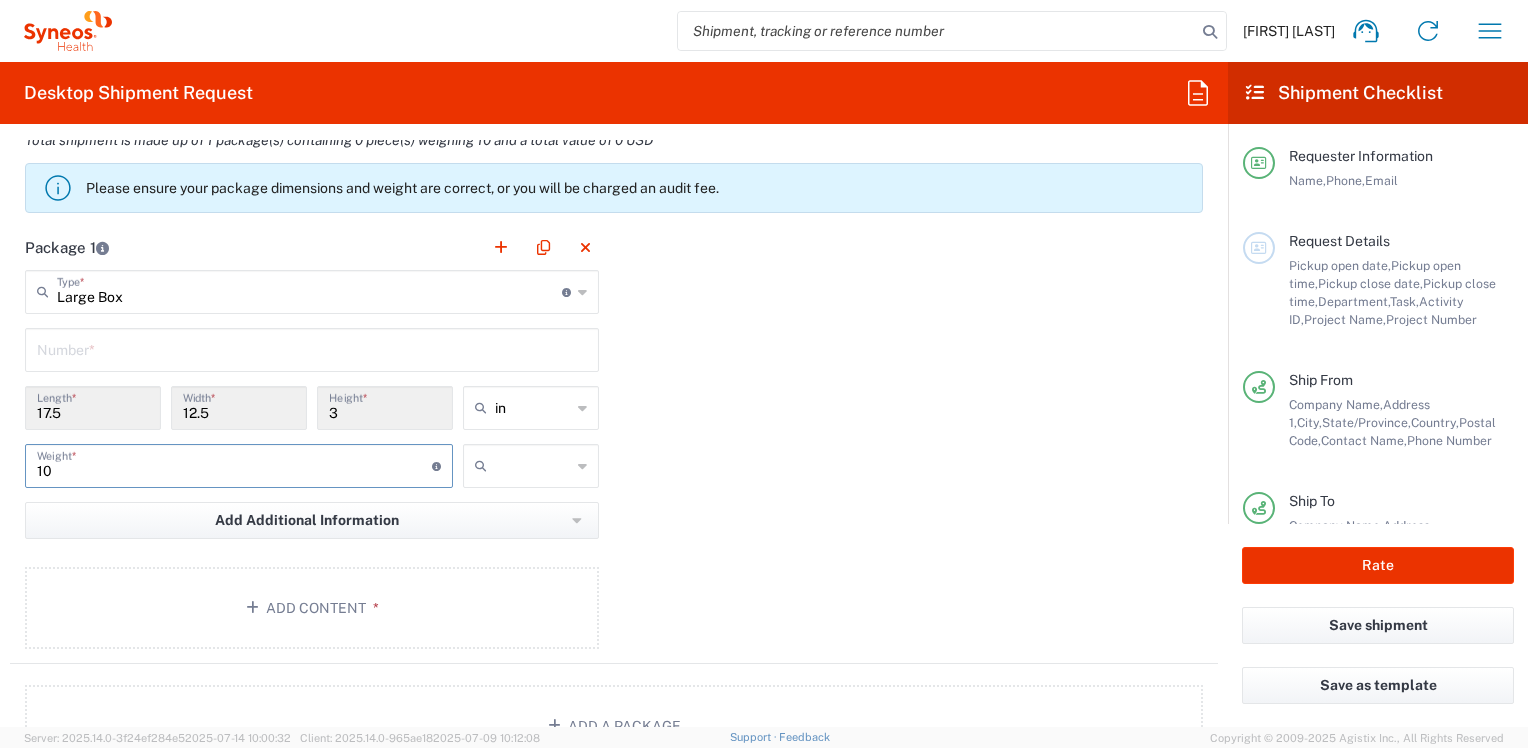type on "10" 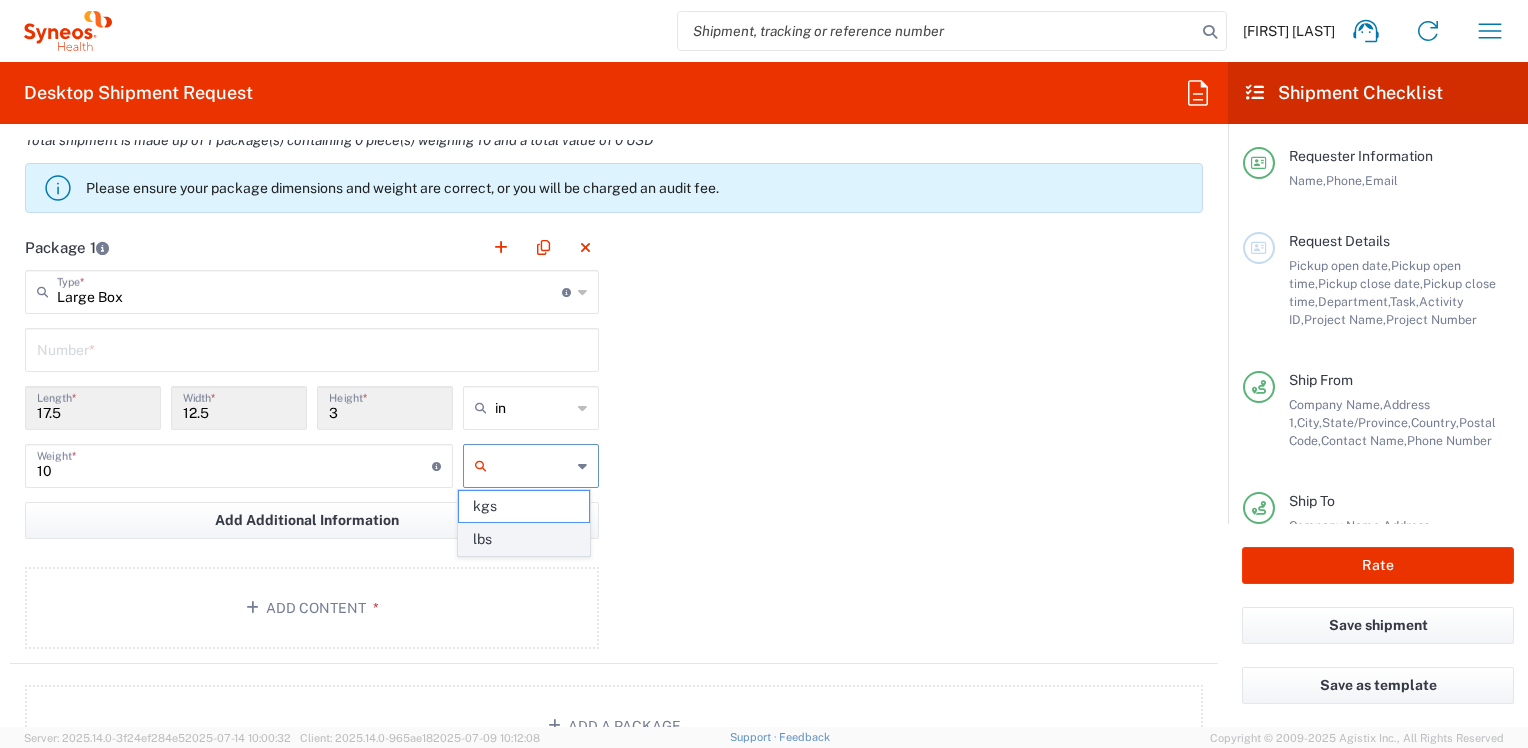 click on "lbs" 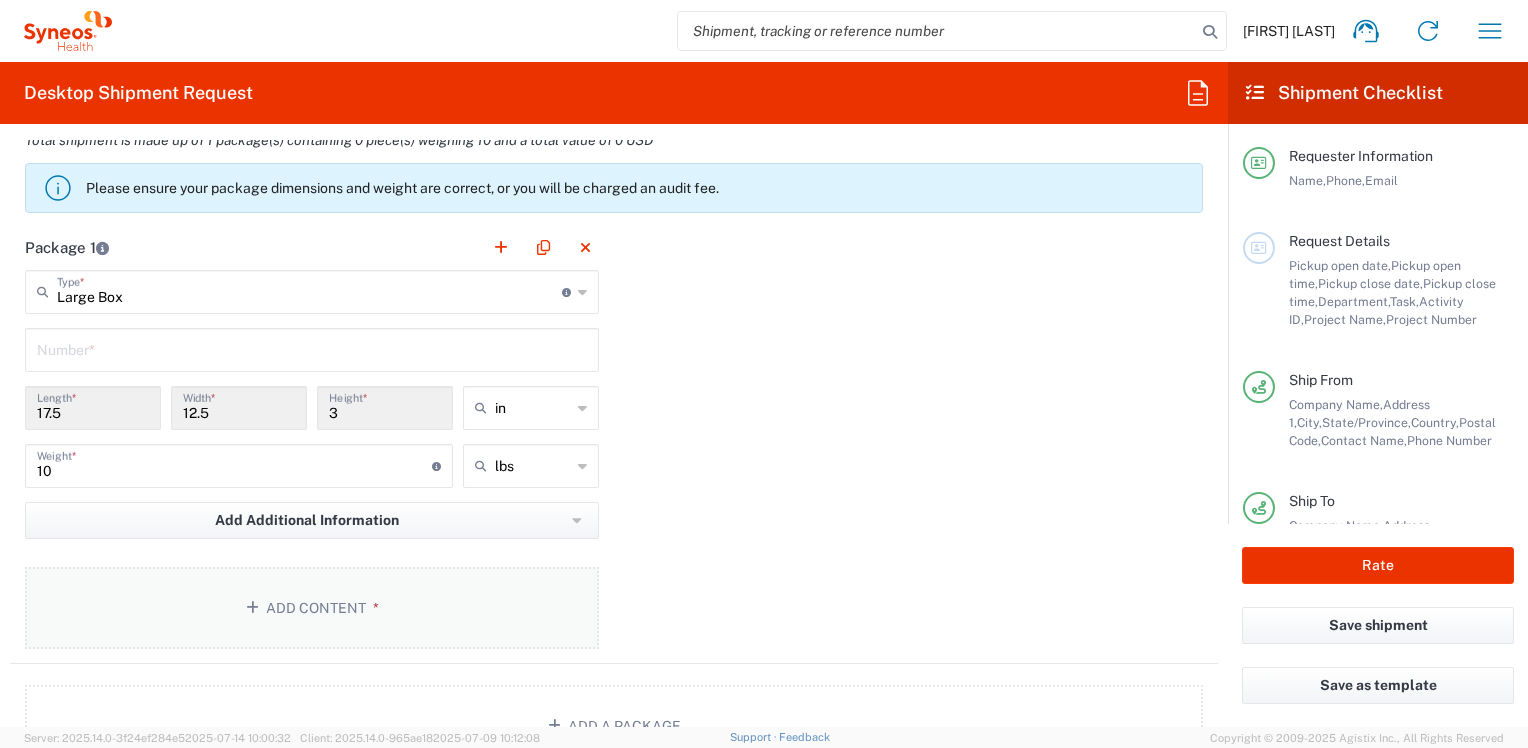 click on "Add Content *" 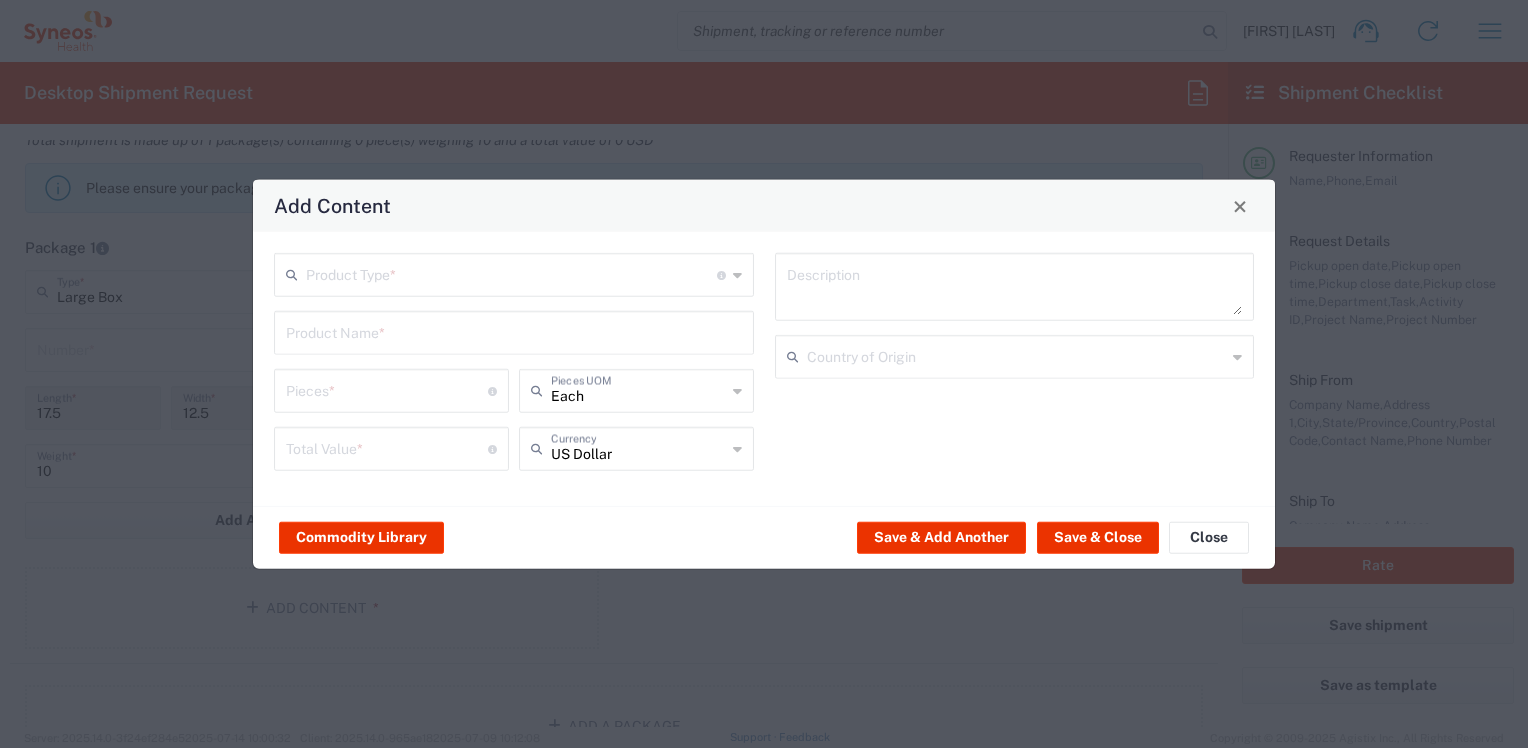 click at bounding box center (511, 273) 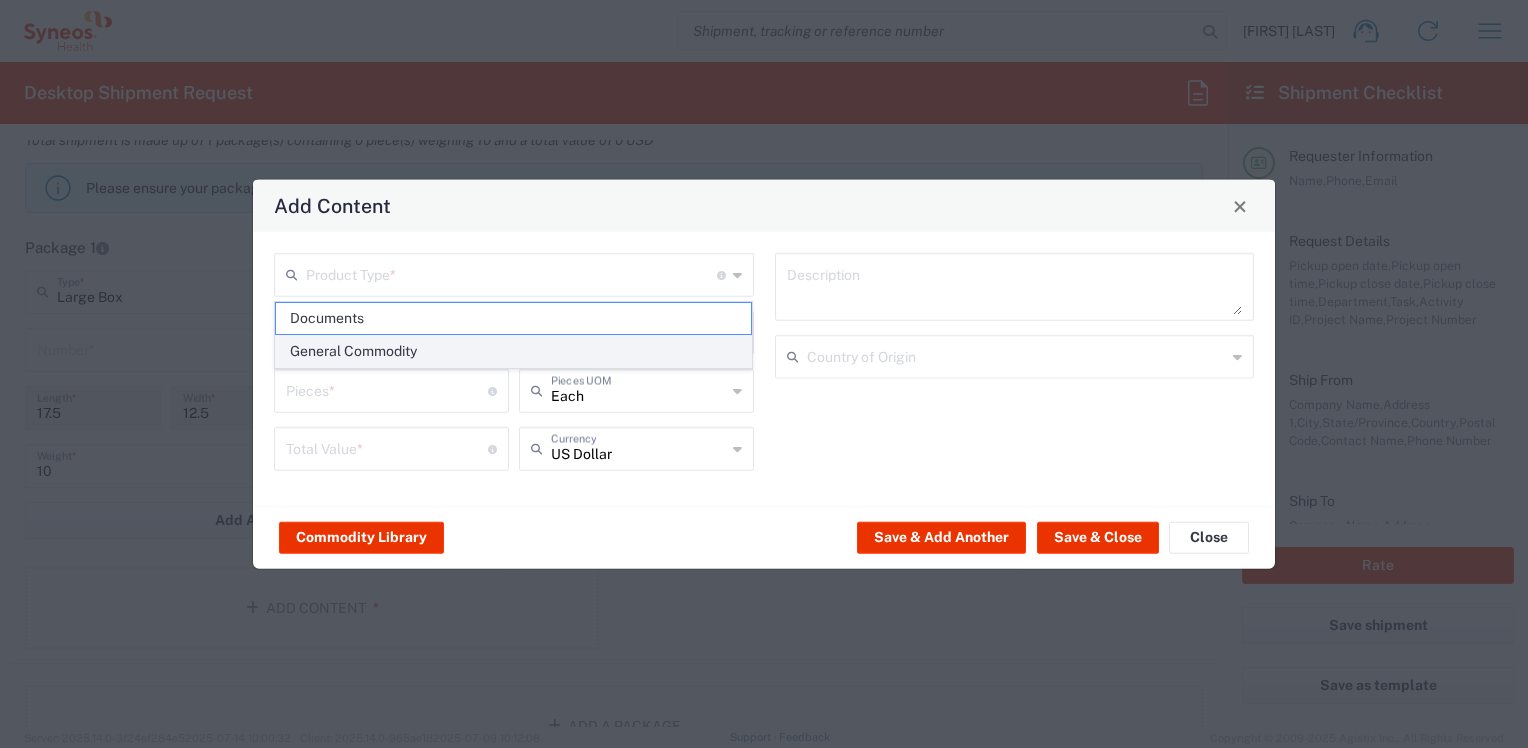 click on "General Commodity" 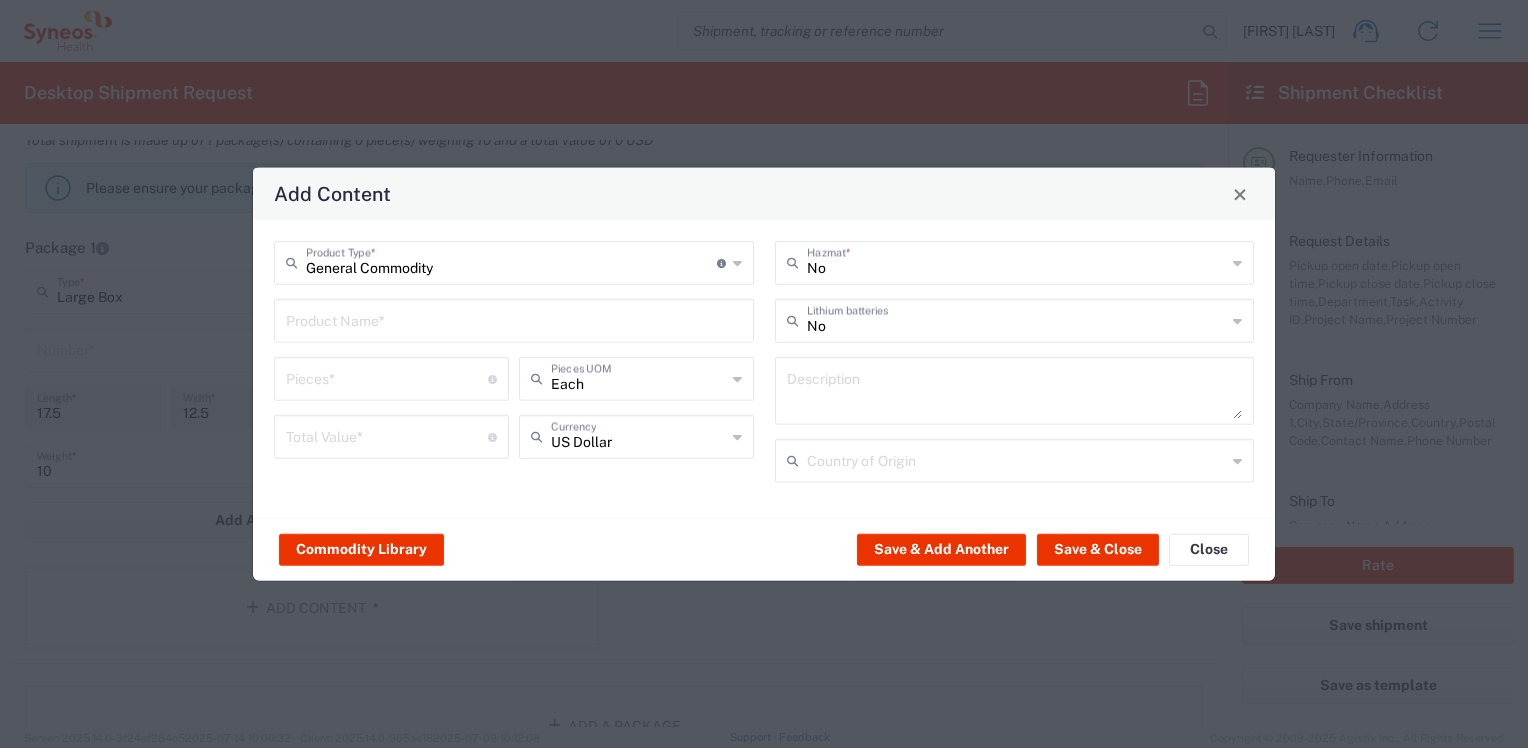 click at bounding box center (514, 319) 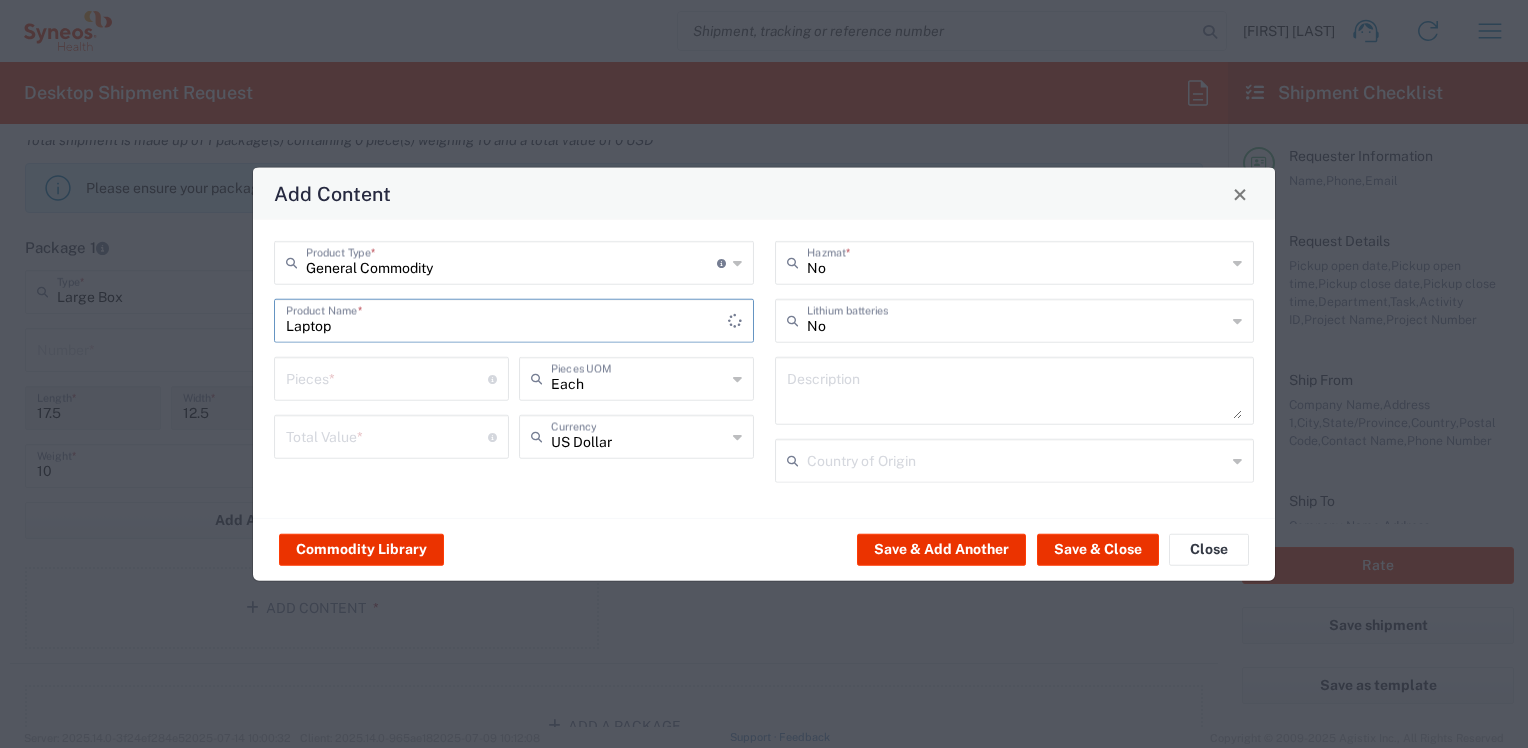 type on "Laptop" 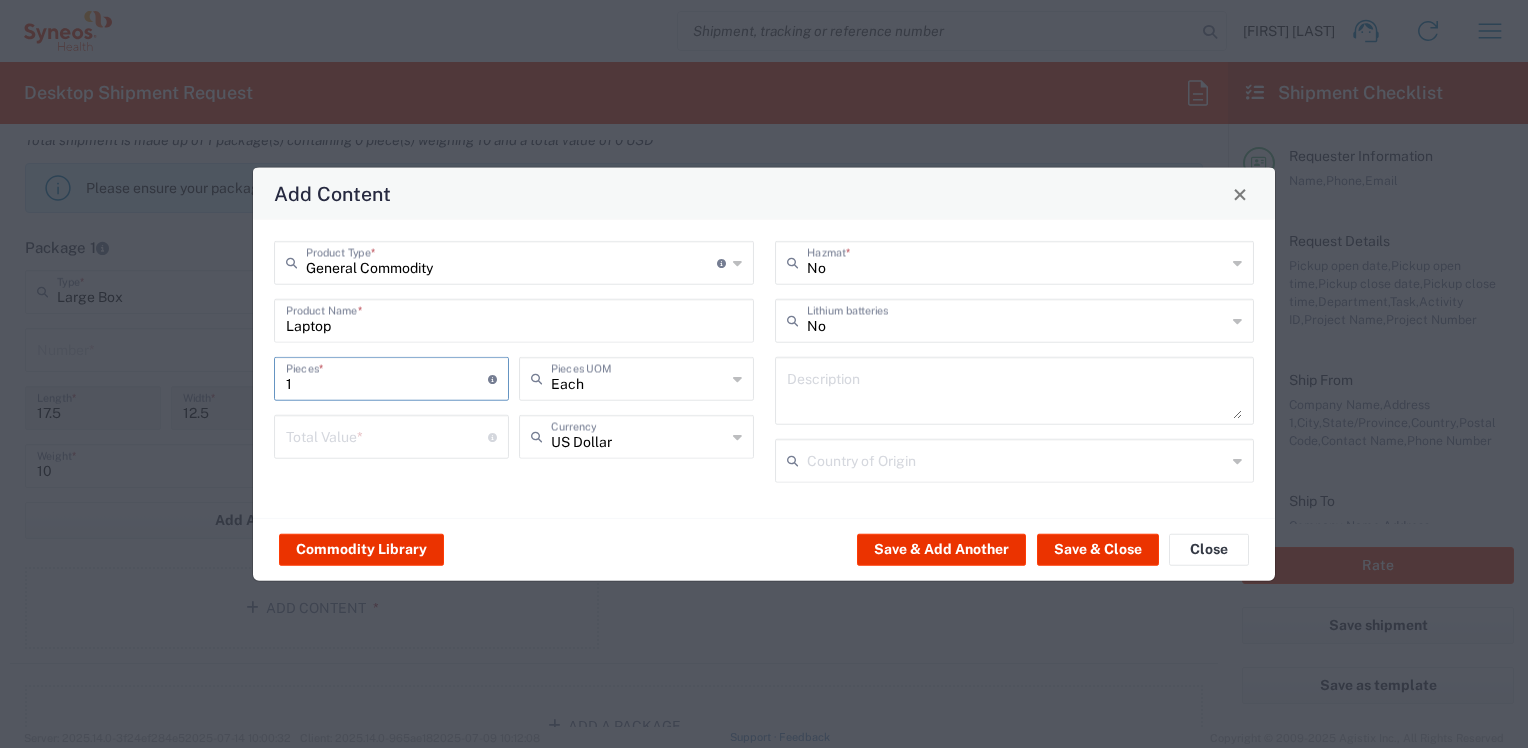 type on "1" 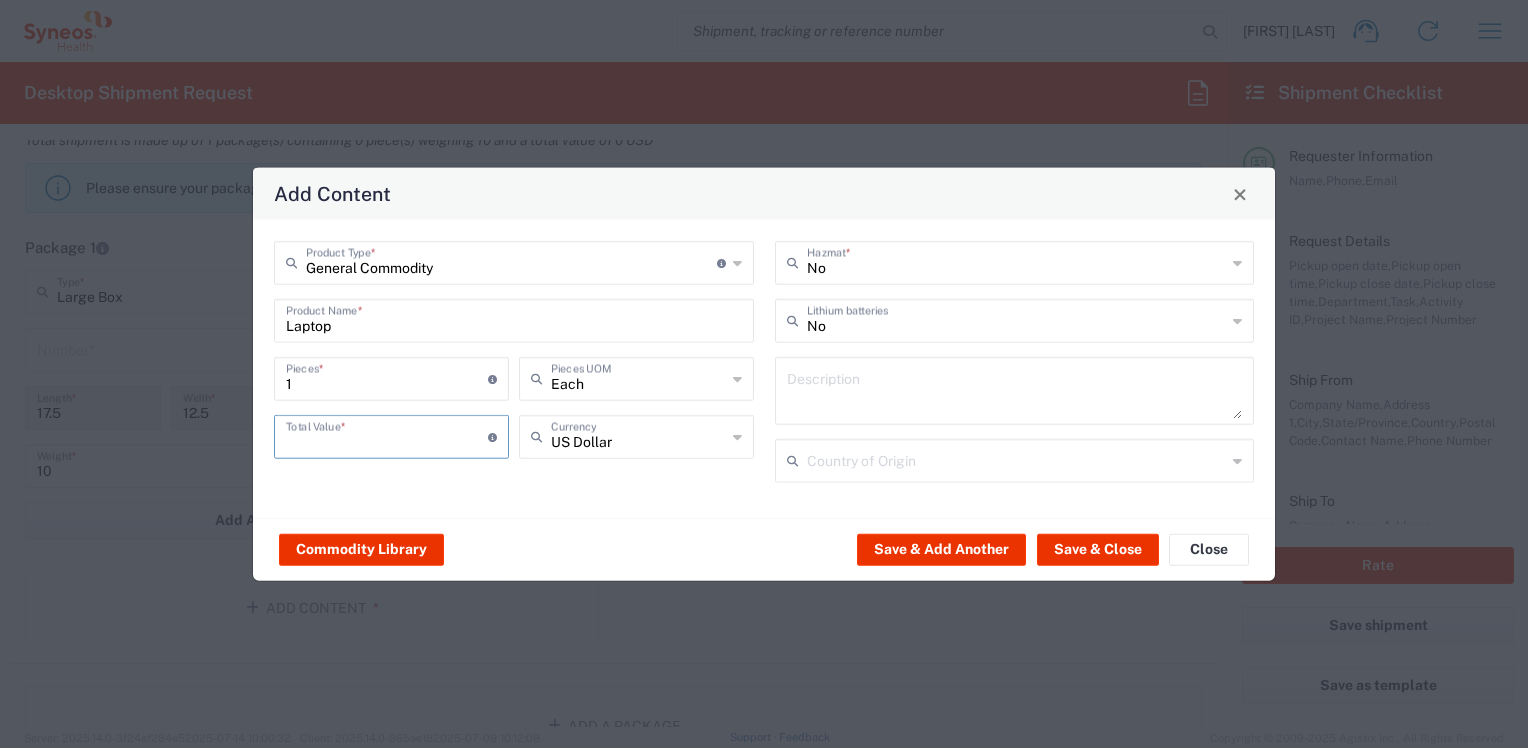 click at bounding box center [387, 435] 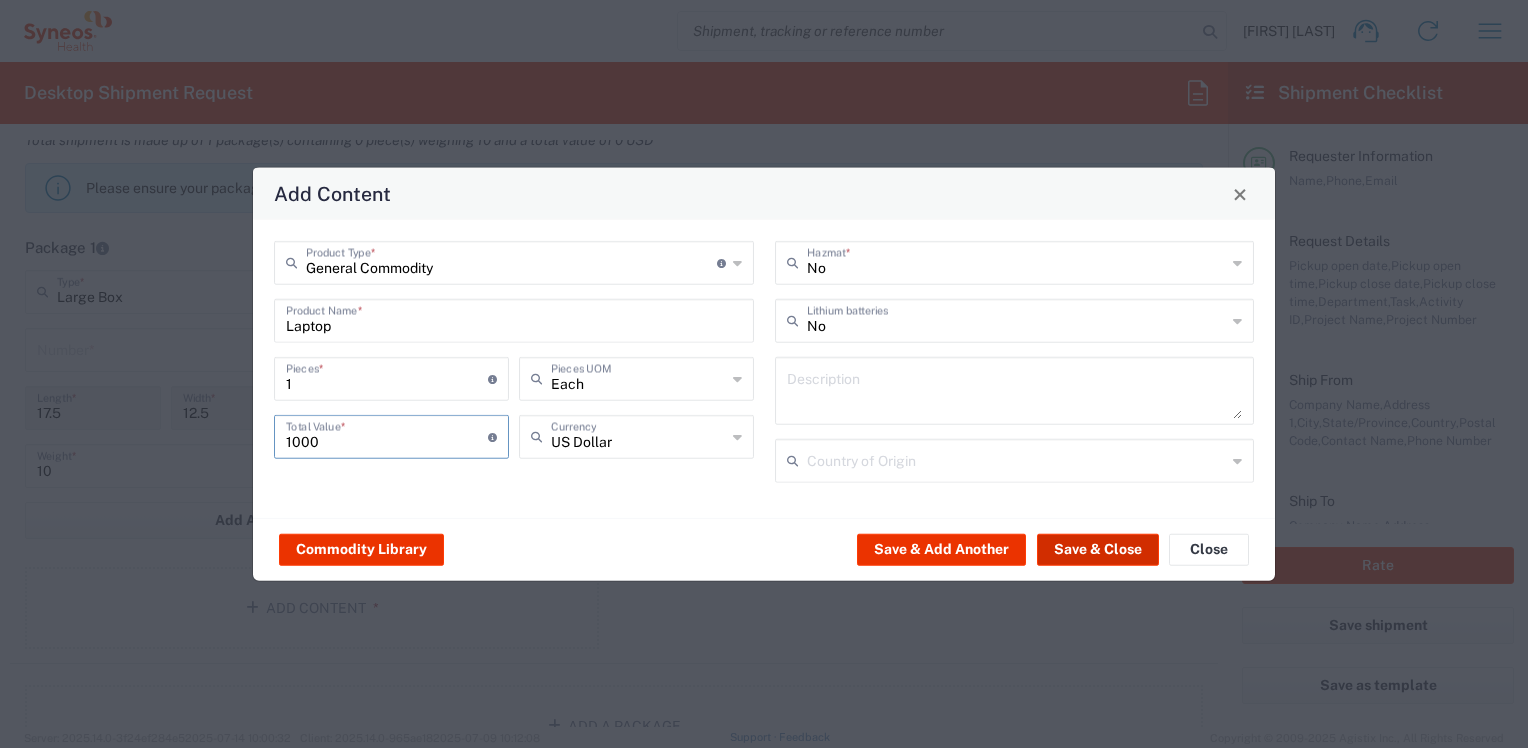 type on "1000" 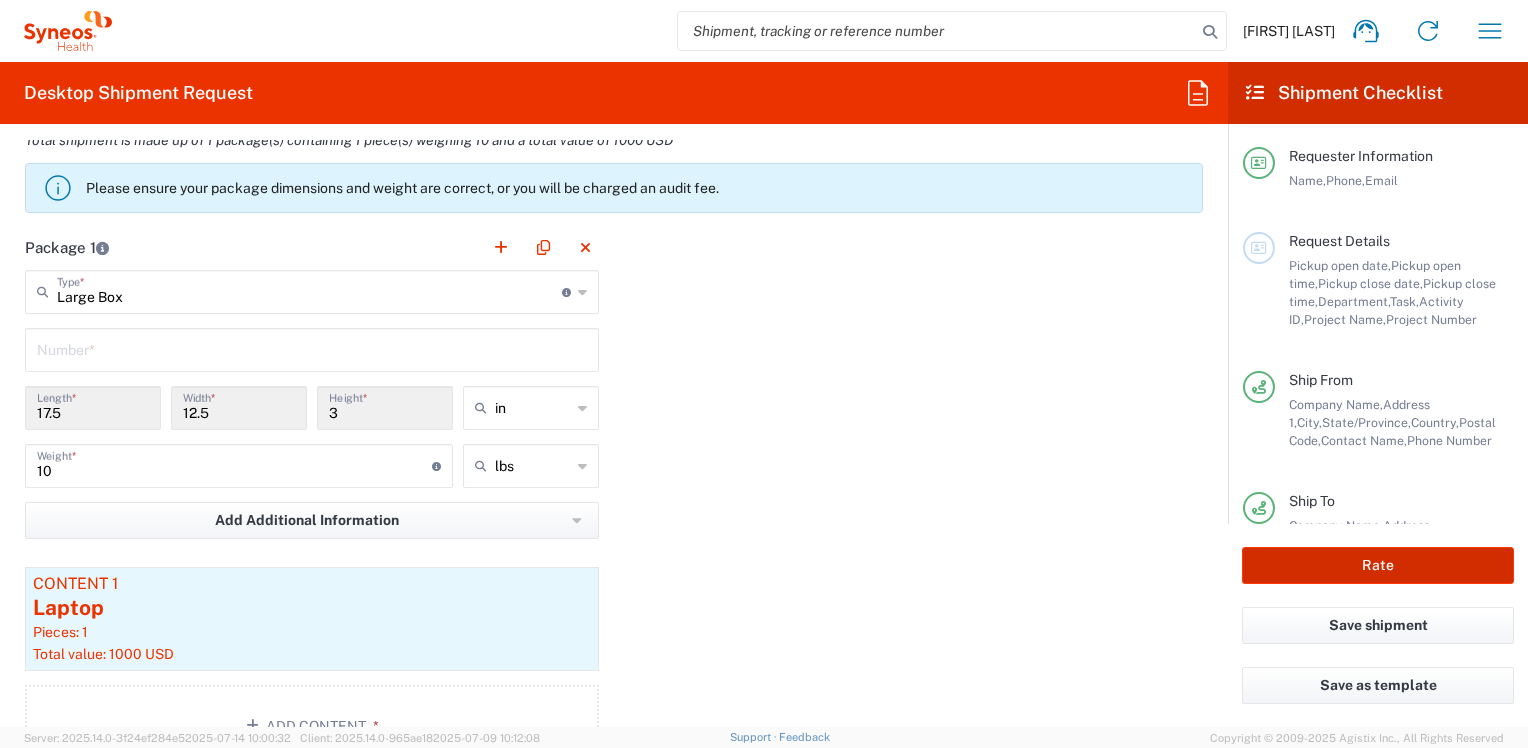 click on "Rate" 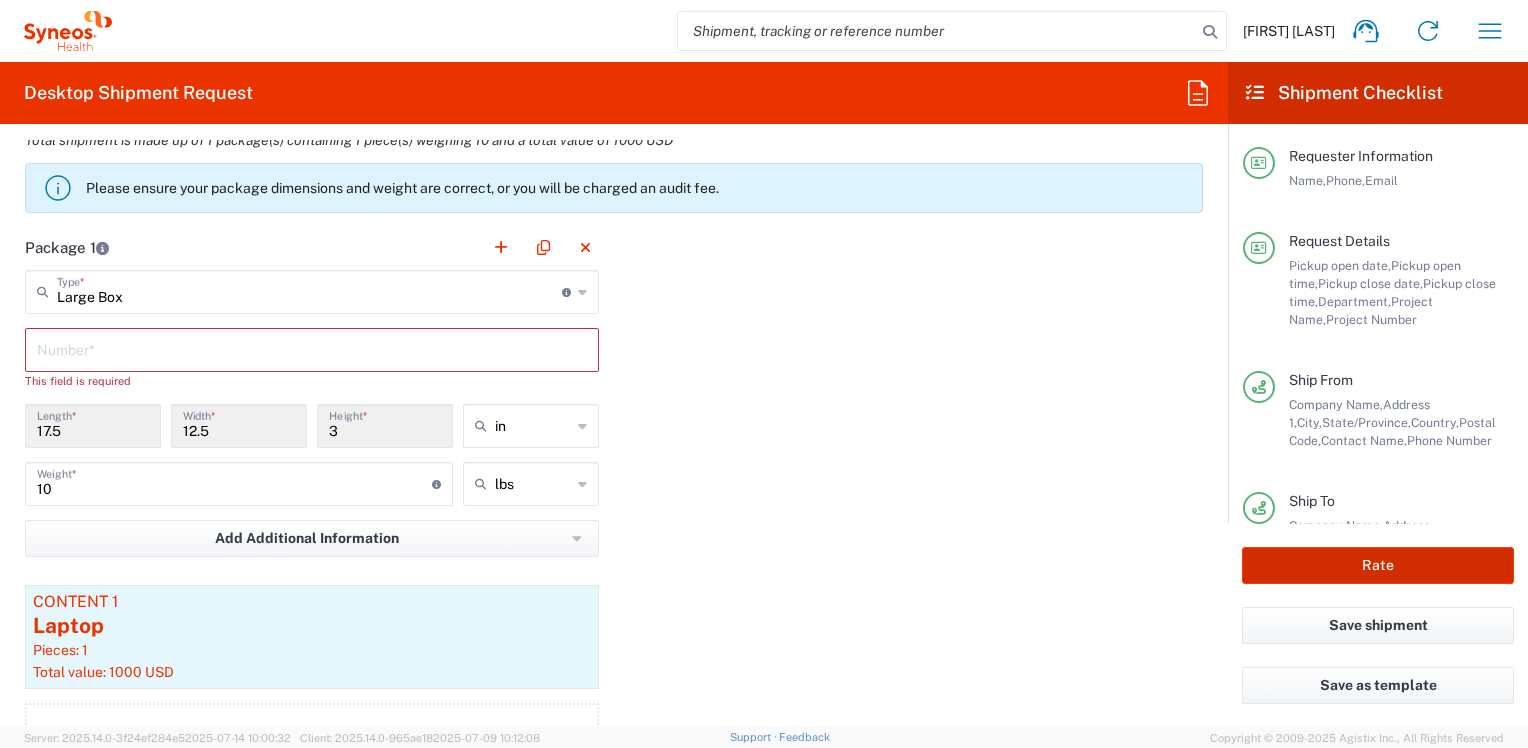 type on "3000 DEPARTMENTAL EXPENSE" 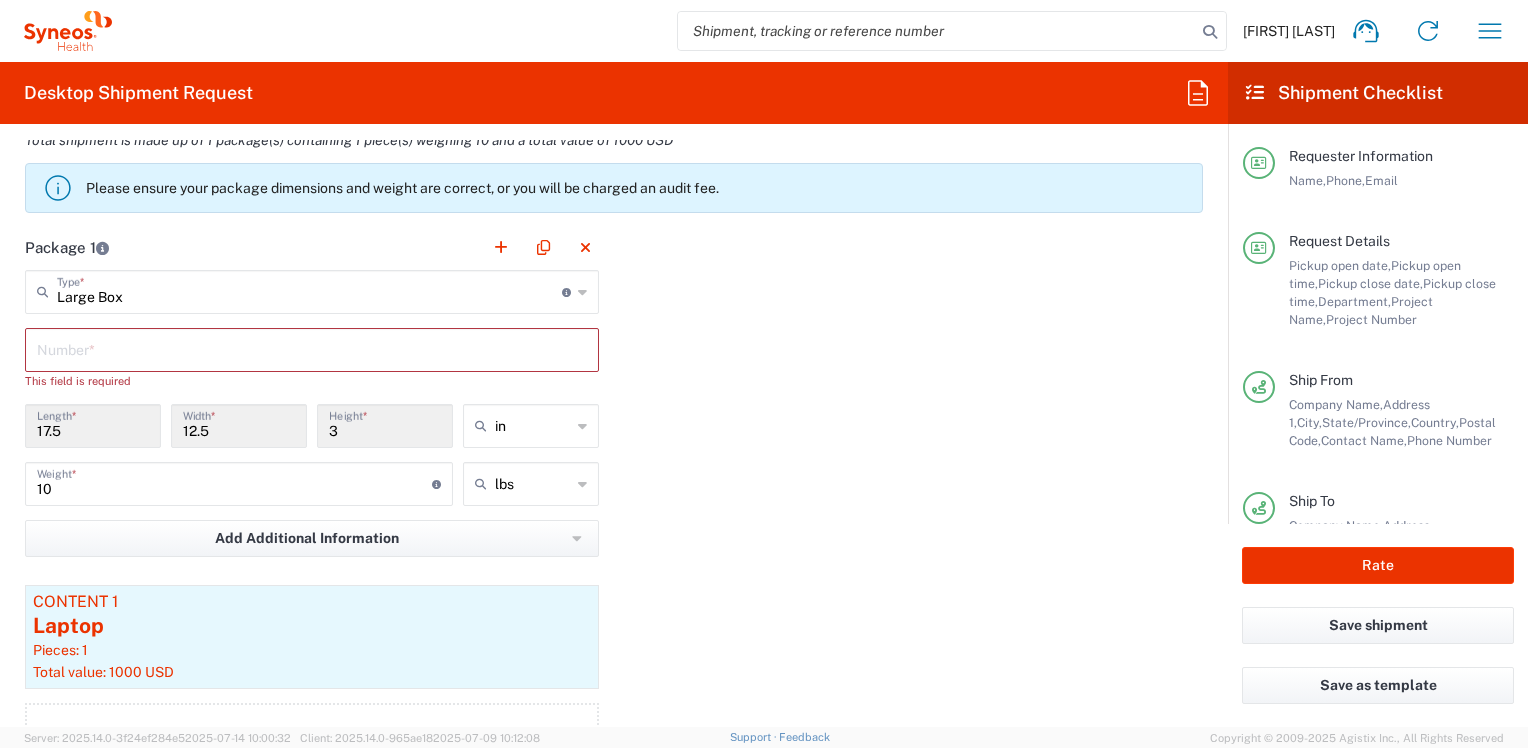 click at bounding box center (312, 348) 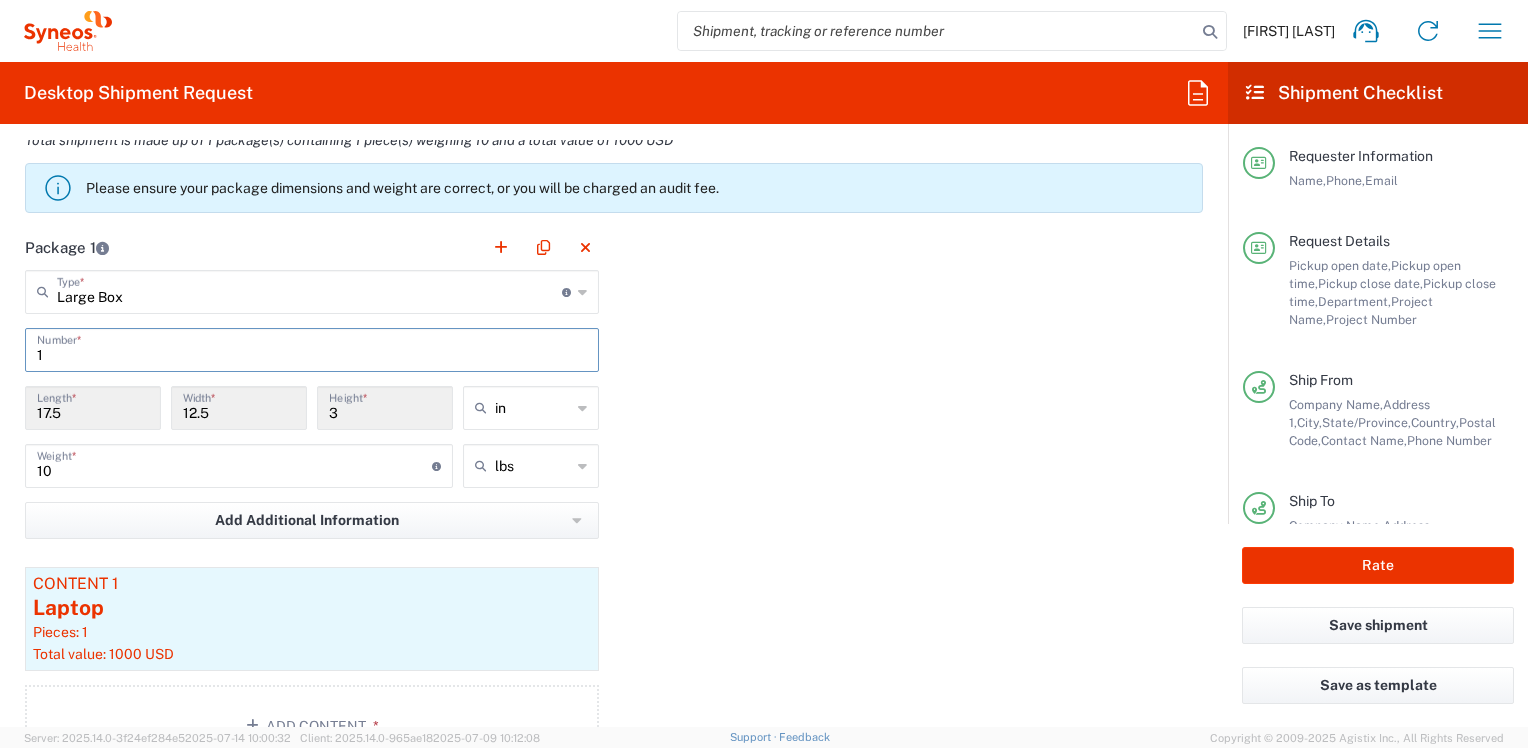 type on "1" 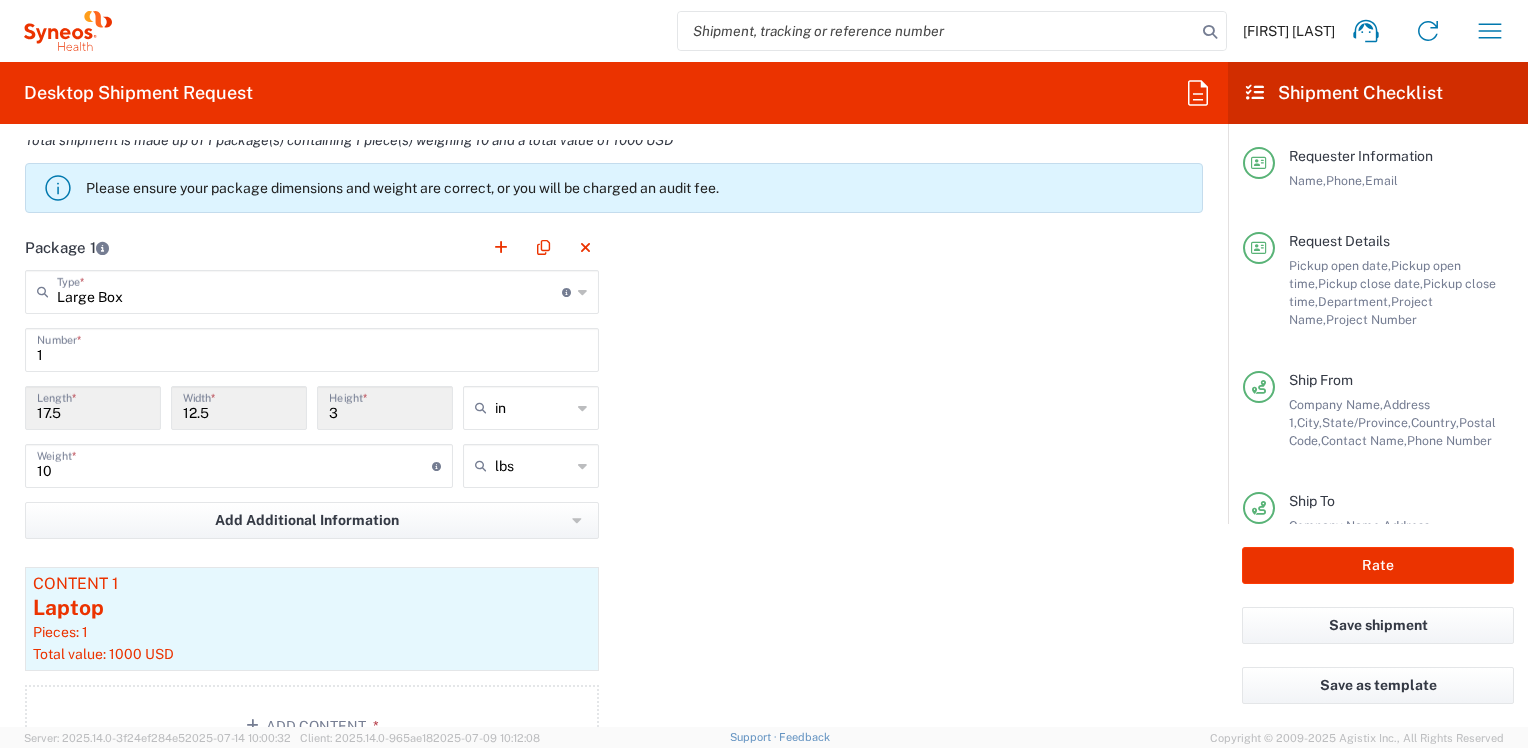 click on "Package 1  Large Box  Type  * Material used to package goods Envelope Large Box Medium Box Pallet(s) Oversized (Not Stackable) Pallet(s) Oversized (Stackable) Pallet(s) Standard (Not Stackable) Pallet(s) Standard (Stackable) Small Box Vendor Box - 10kg Vendor Box - 25kg Your Packaging 1  Number  * 17.5  Length  * 12.5  Width  * 3  Height  * in in cm ft 10  Weight  * Total weight of package(s) in pounds or kilograms lbs kgs lbs Add Additional Information  Package material   Package temperature   Temperature device  Content 1 Laptop Pieces: 1  Total value: 1000 USD  Add Content *" 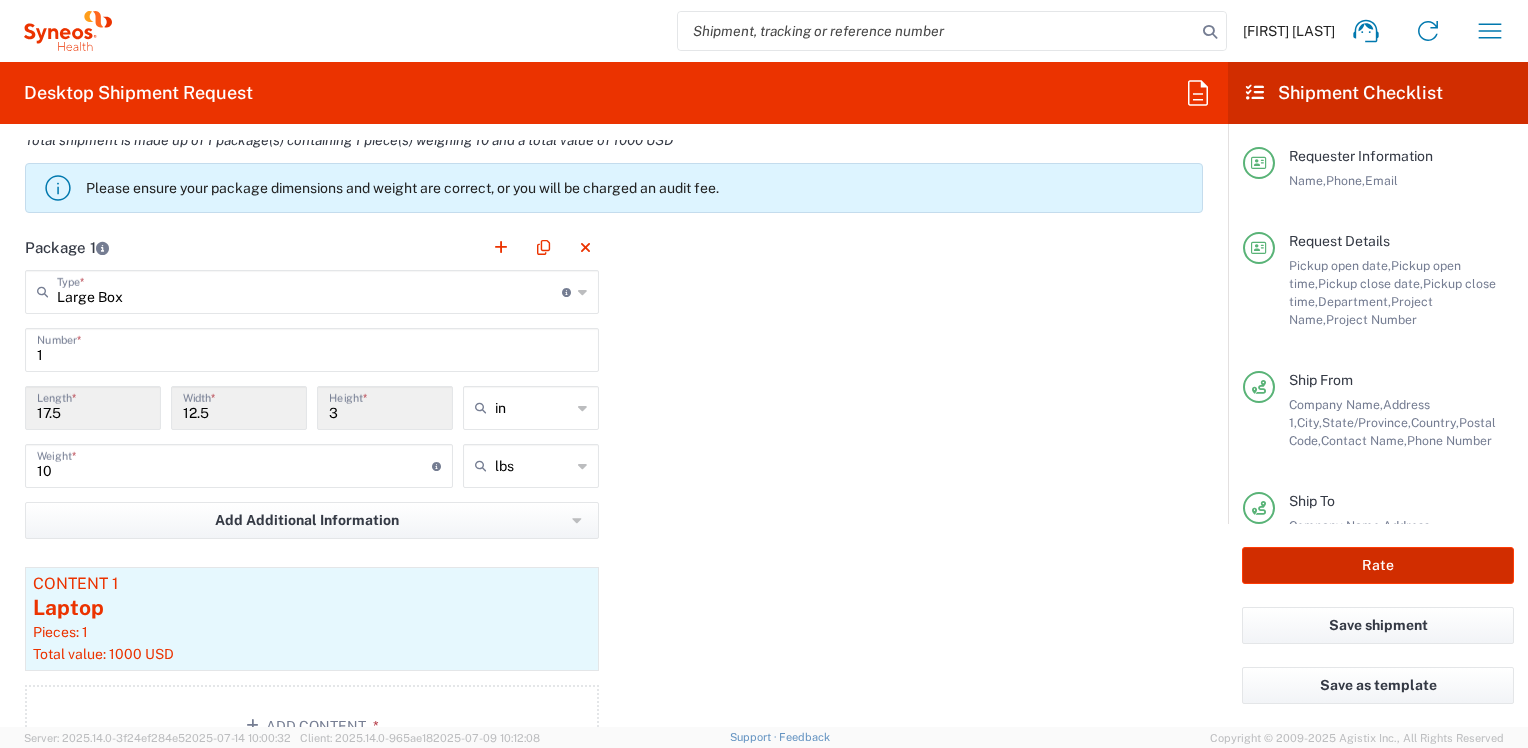 click on "Rate" 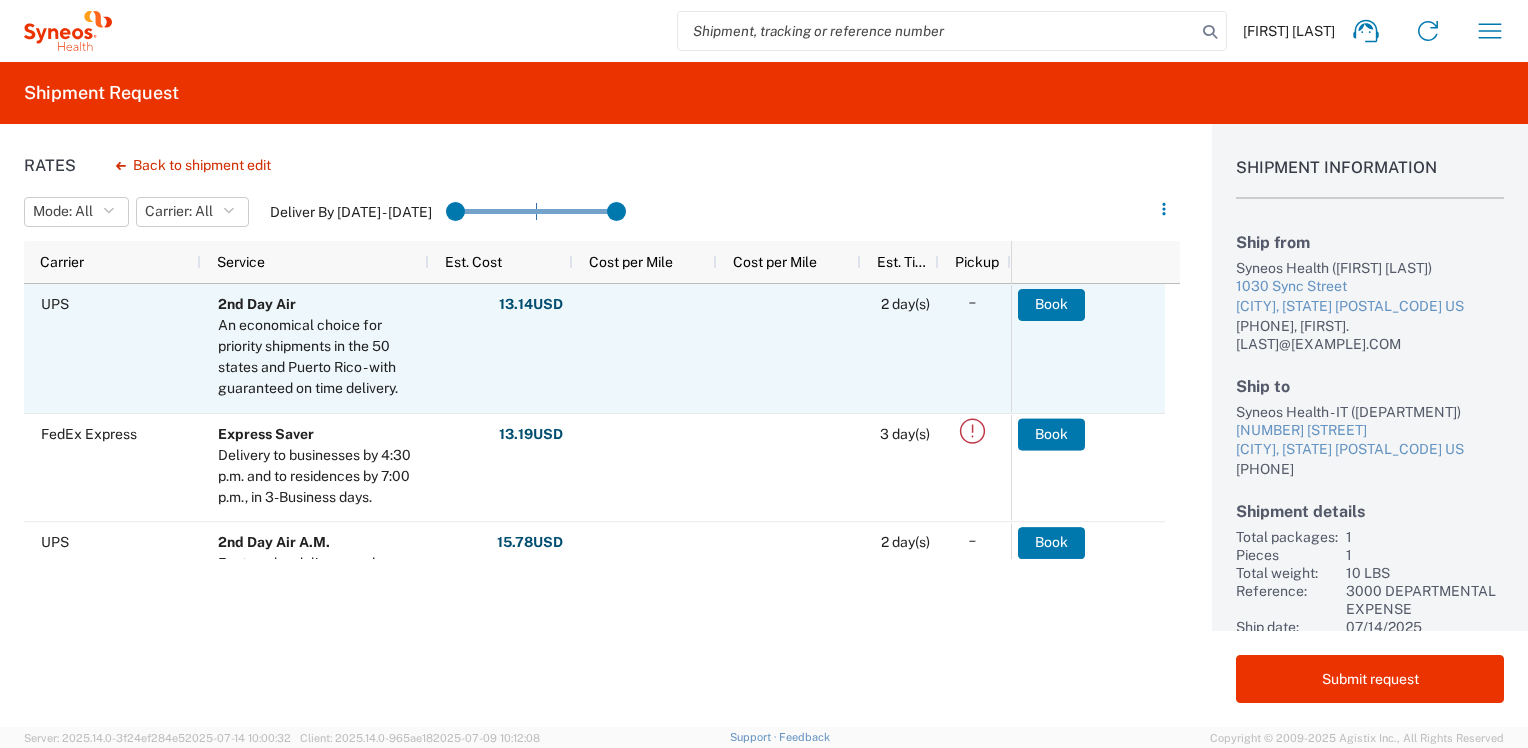 scroll, scrollTop: 70, scrollLeft: 0, axis: vertical 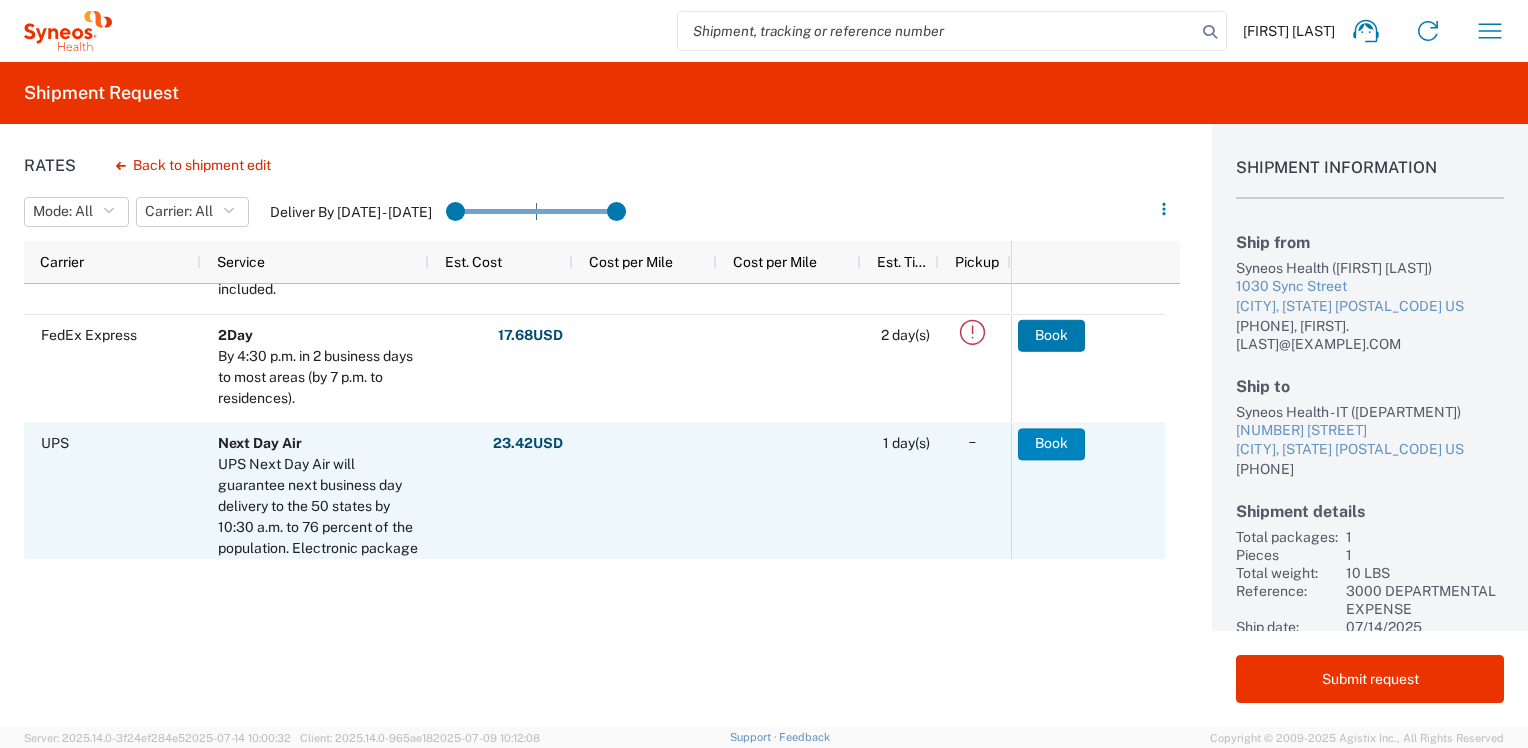 click on "Book" 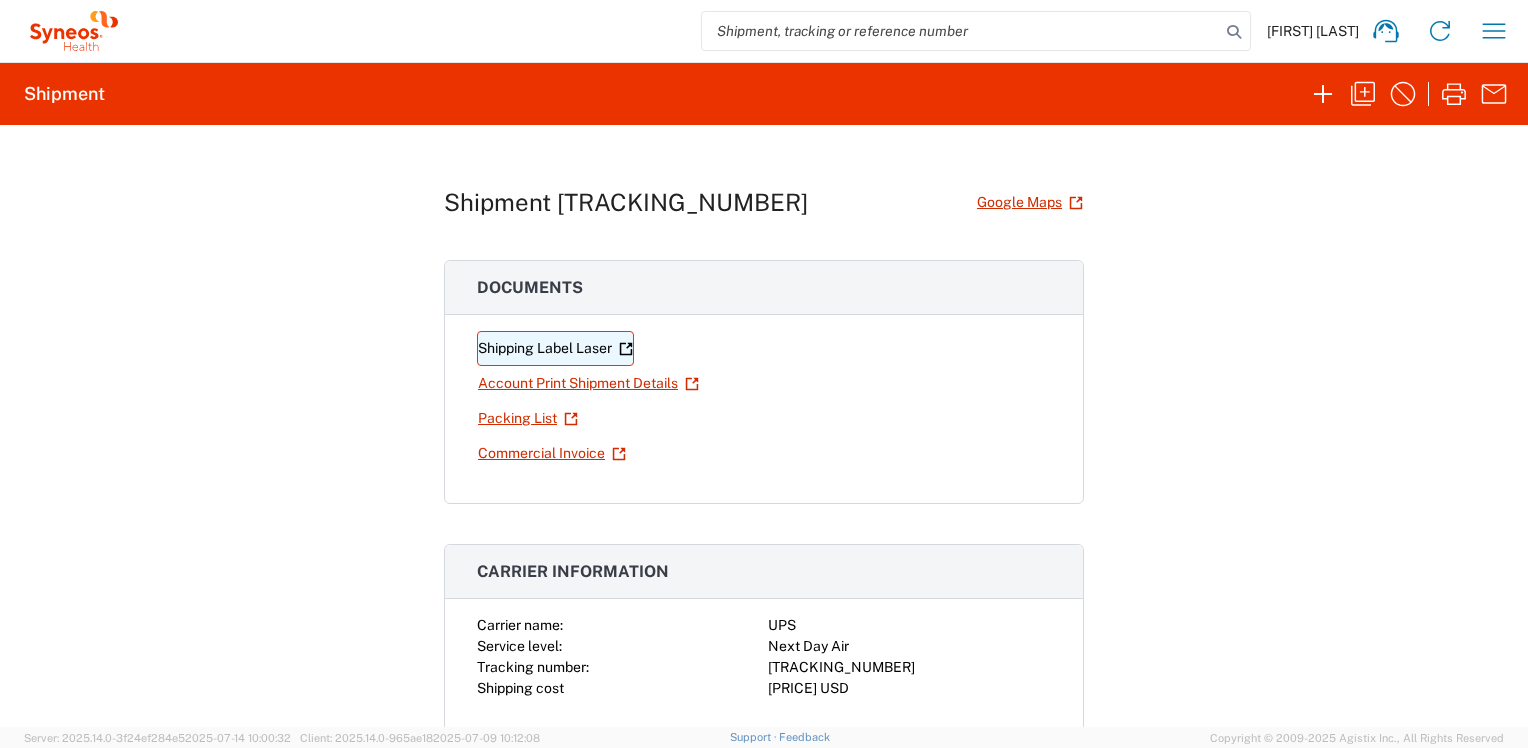 click on "Shipping Label Laser" 